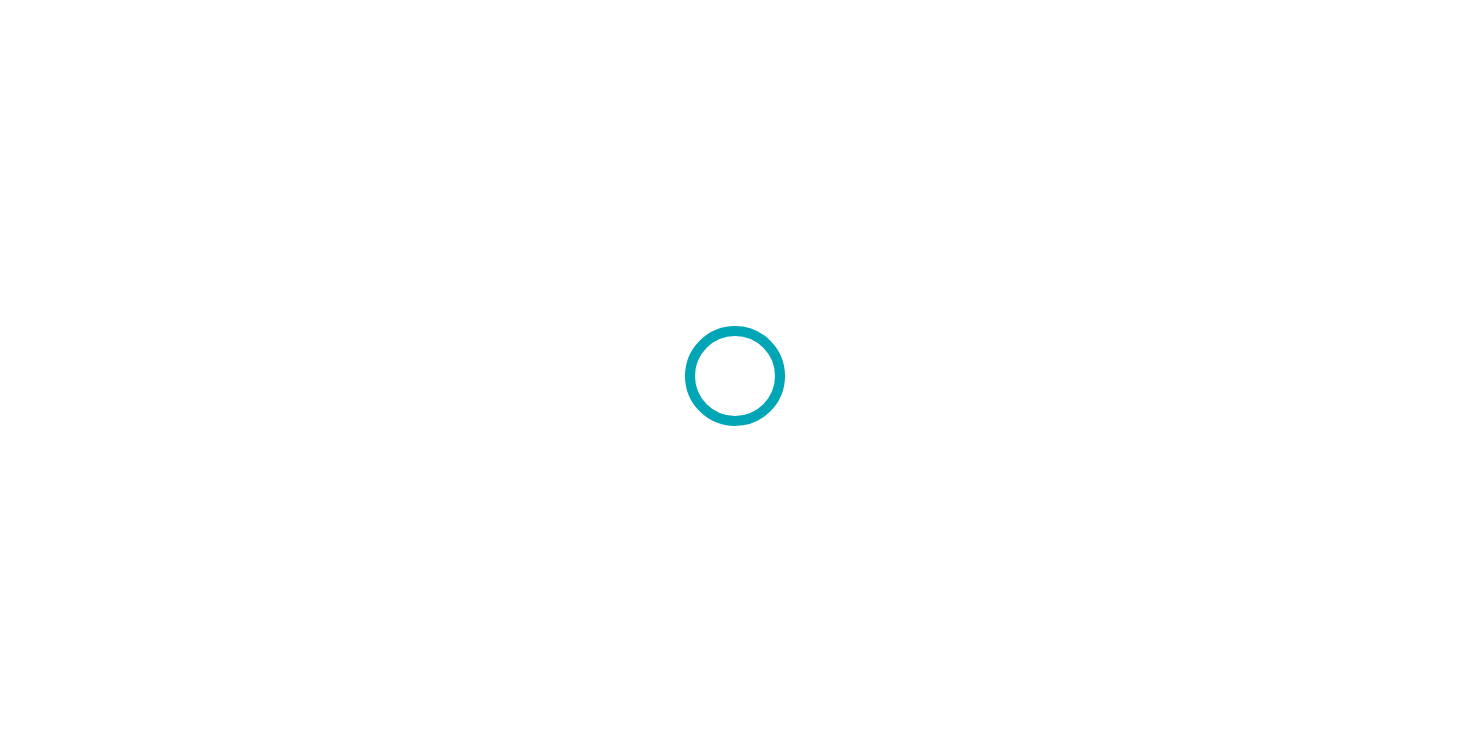 scroll, scrollTop: 0, scrollLeft: 0, axis: both 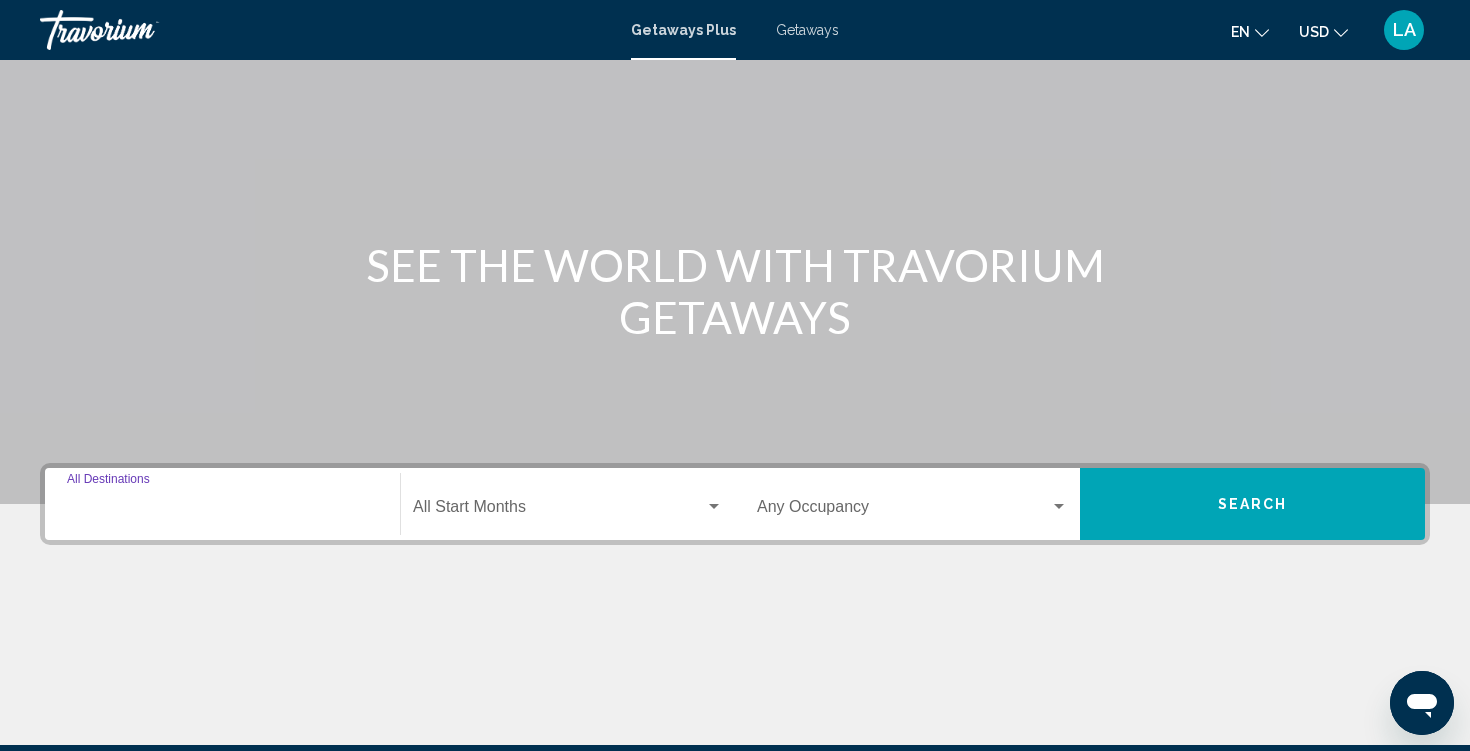 click on "Destination All Destinations" at bounding box center [222, 511] 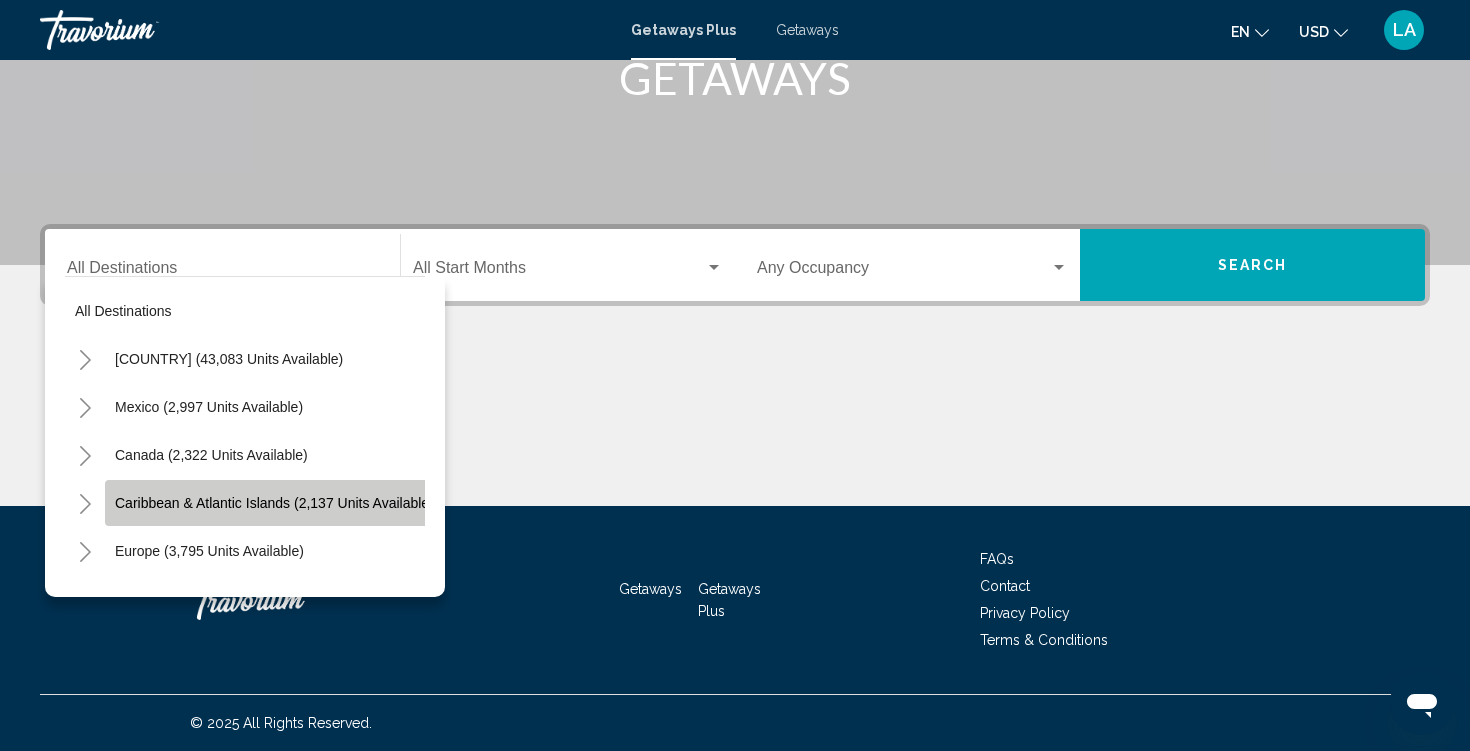 click on "Caribbean & Atlantic Islands (2,137 units available)" at bounding box center [229, 359] 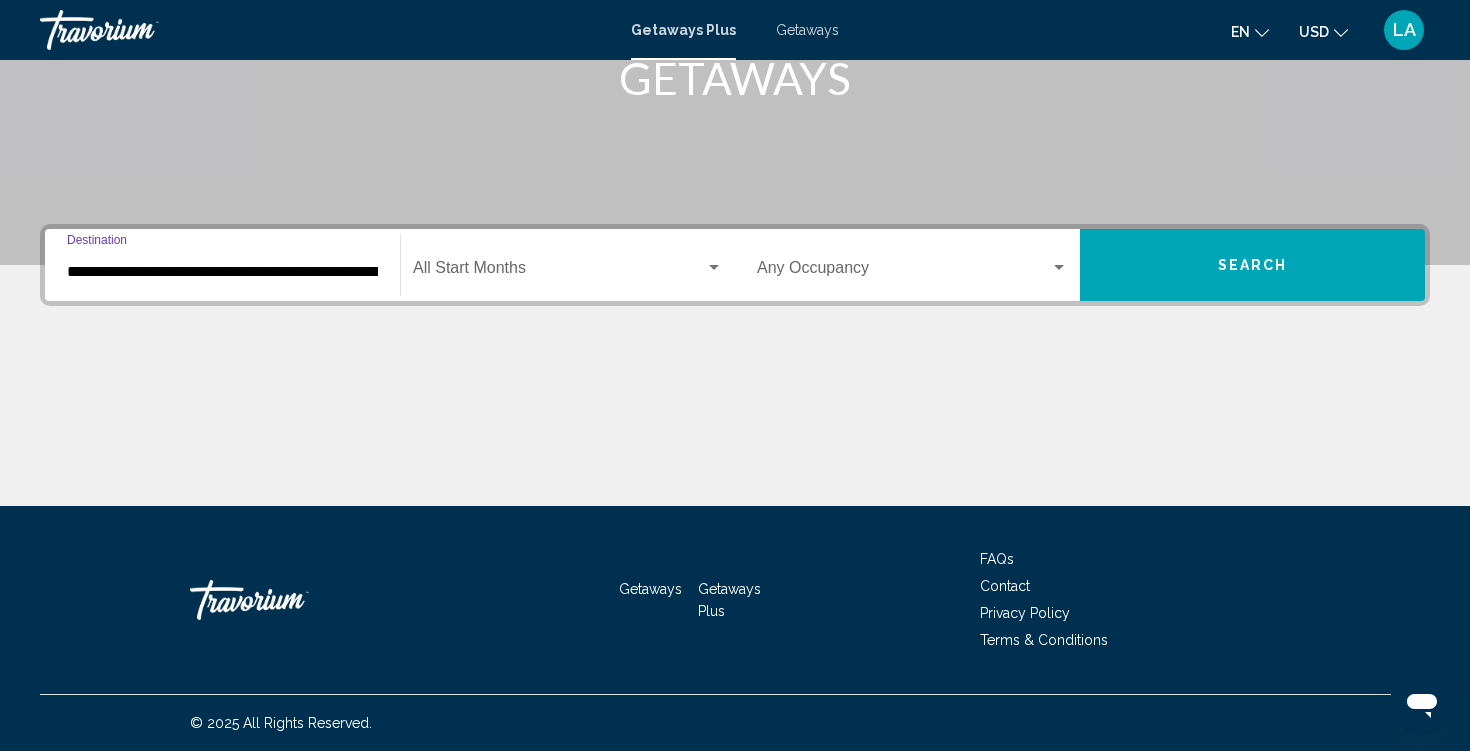 click on "**********" at bounding box center (222, 272) 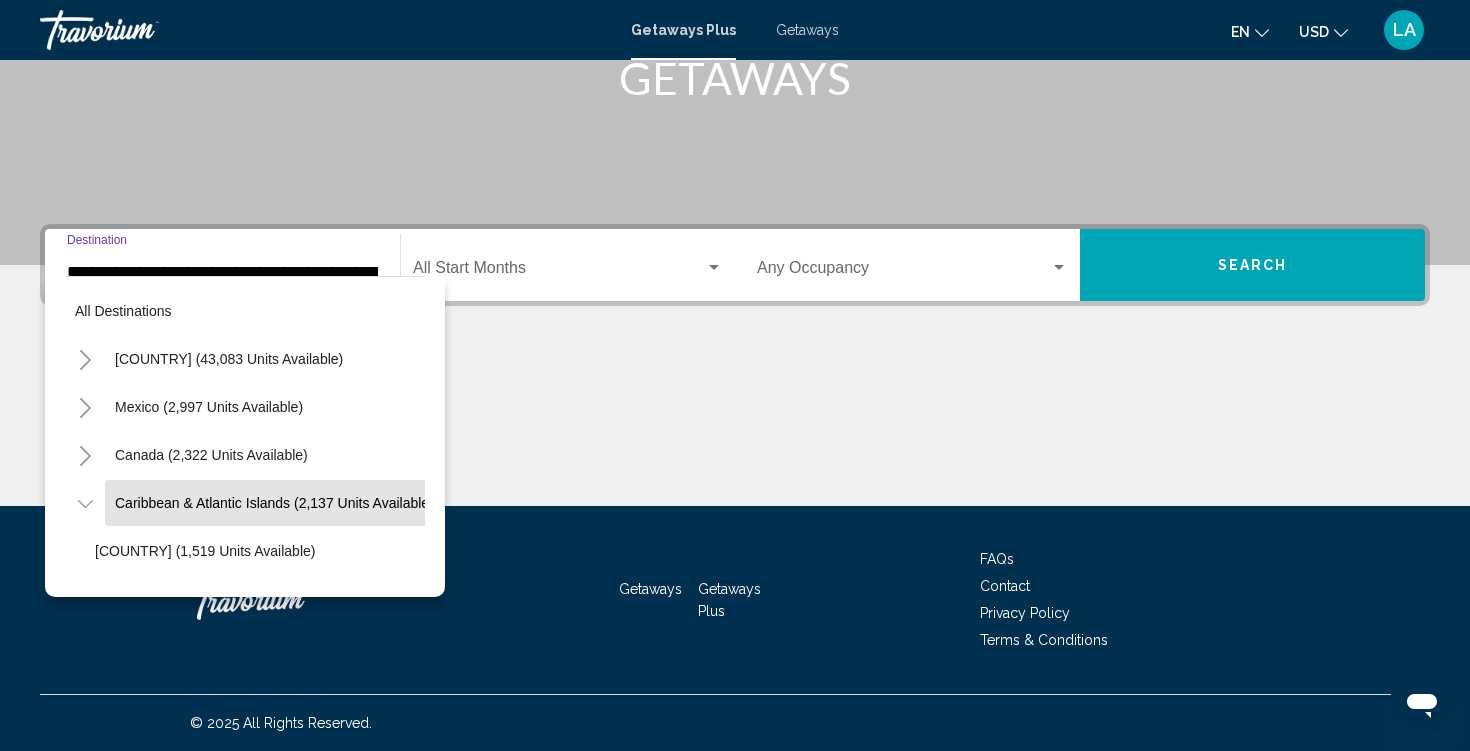 scroll, scrollTop: 71, scrollLeft: 19, axis: both 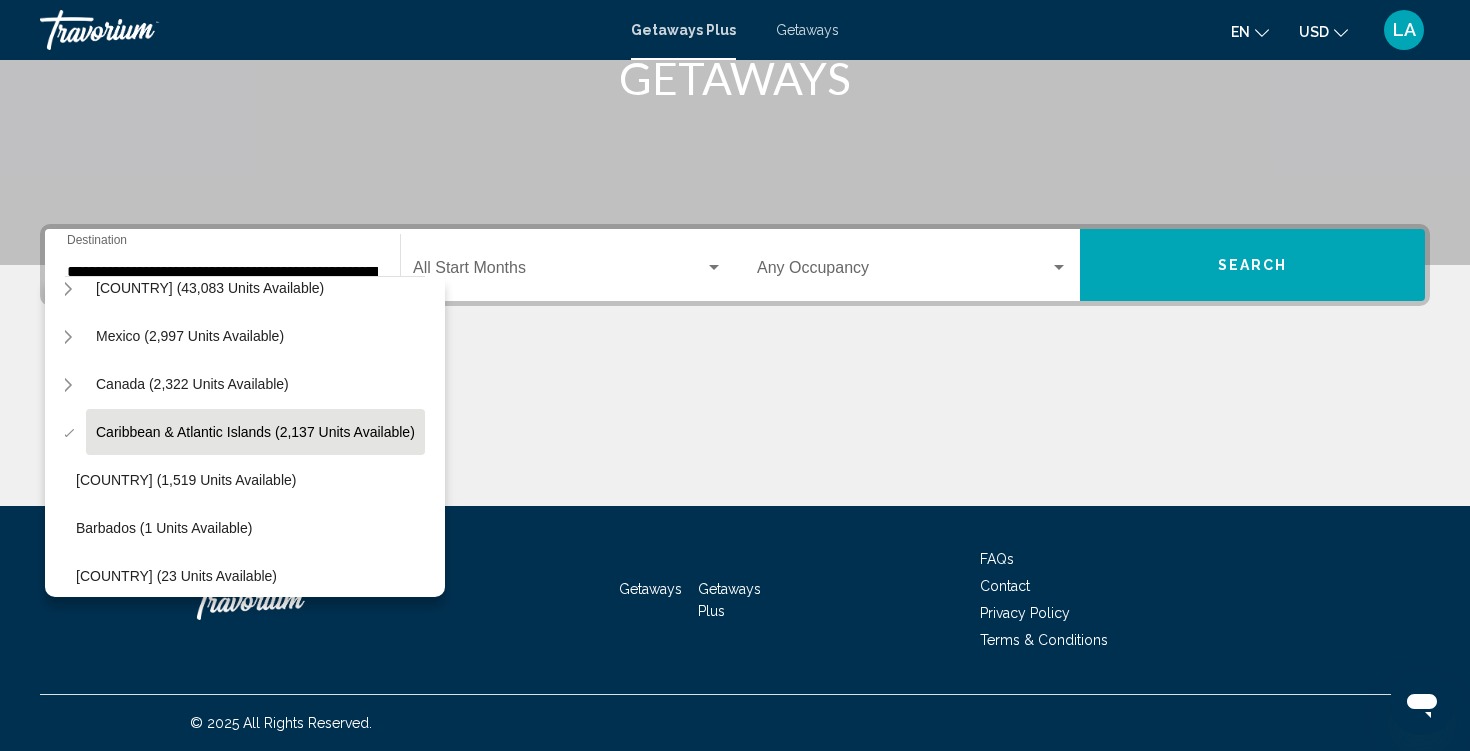 click on "All destinations
United States (43,083 units available)
Mexico (2,997 units available)
Canada (2,322 units available)
Caribbean & Atlantic Islands (2,137 units available)   Bahamas (1,519 units available)   Barbados (1 units available)   Cayman Islands (23 units available)   Dominican Republic (309 units available)   Martinique (11 units available)   Puerto Rico (24 units available)   Saint Lucia (1 units available)   Sint Maarten and Saint Martin (236 units available)   Virgin Islands (13 units available)
Europe (3,795 units available)
Australia (246 units available)
South Pacific and Oceania (161 units available)
South America (4,487 units available)
Central America (228 units available)
Asia (2,877 units available)
Africa (107 units available)" at bounding box center (245, 432) 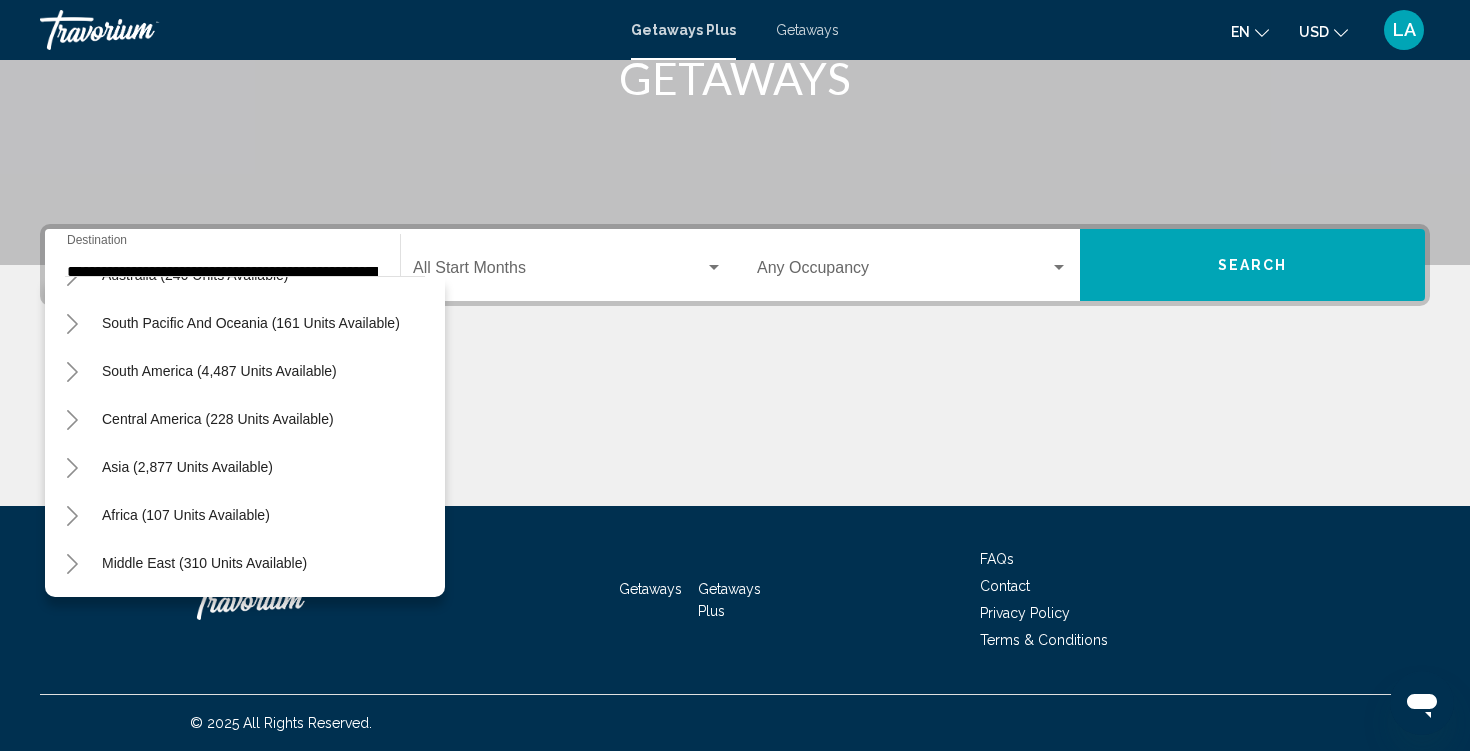 scroll, scrollTop: 756, scrollLeft: 13, axis: both 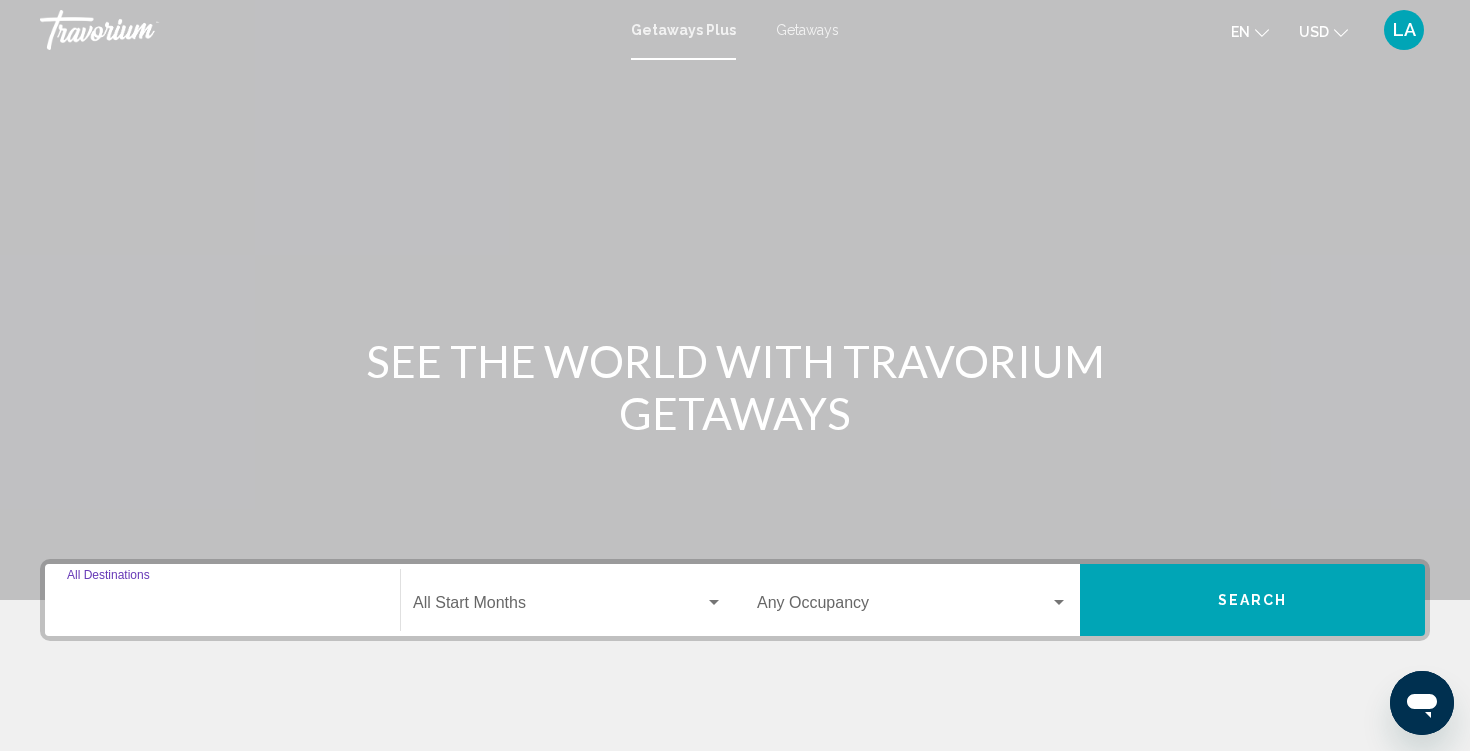 click on "Destination All Destinations" at bounding box center (222, 607) 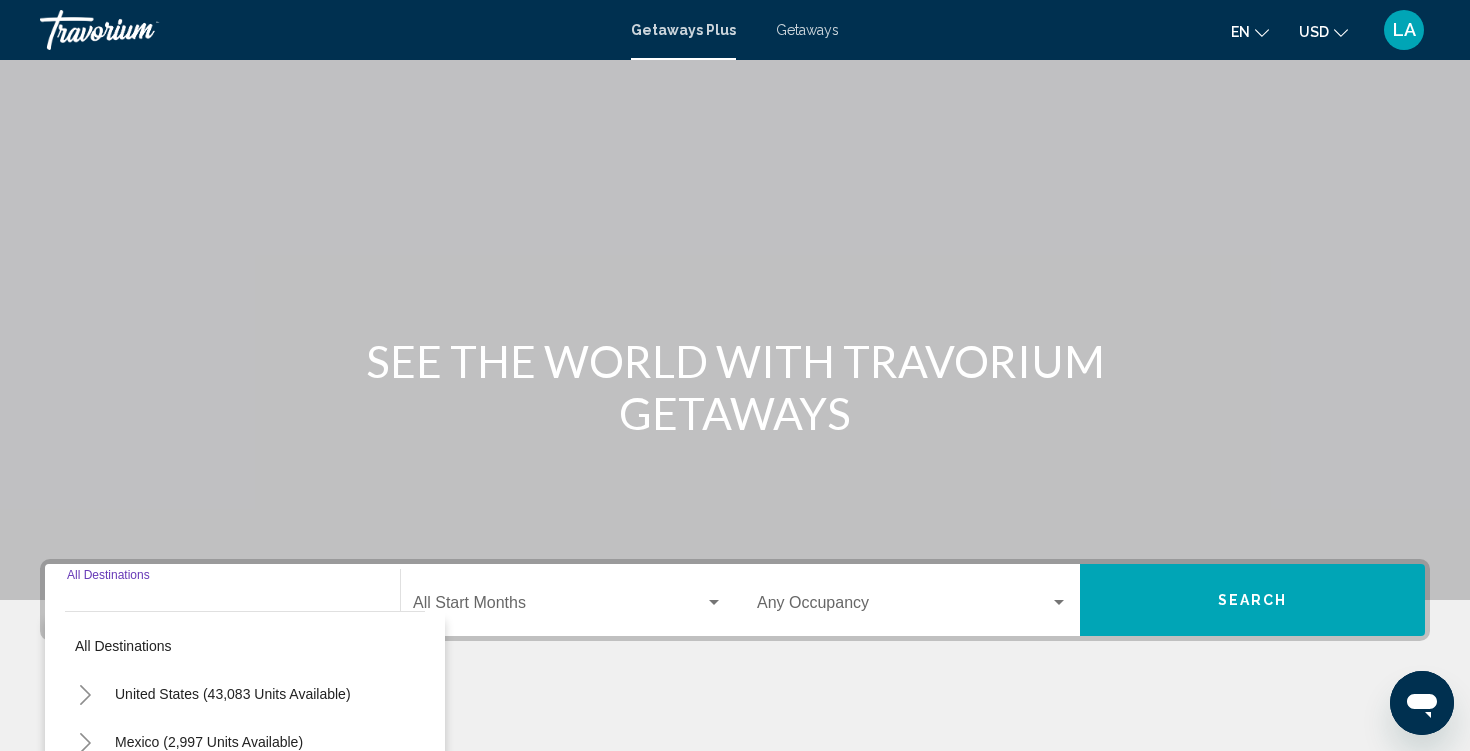 scroll, scrollTop: 335, scrollLeft: 0, axis: vertical 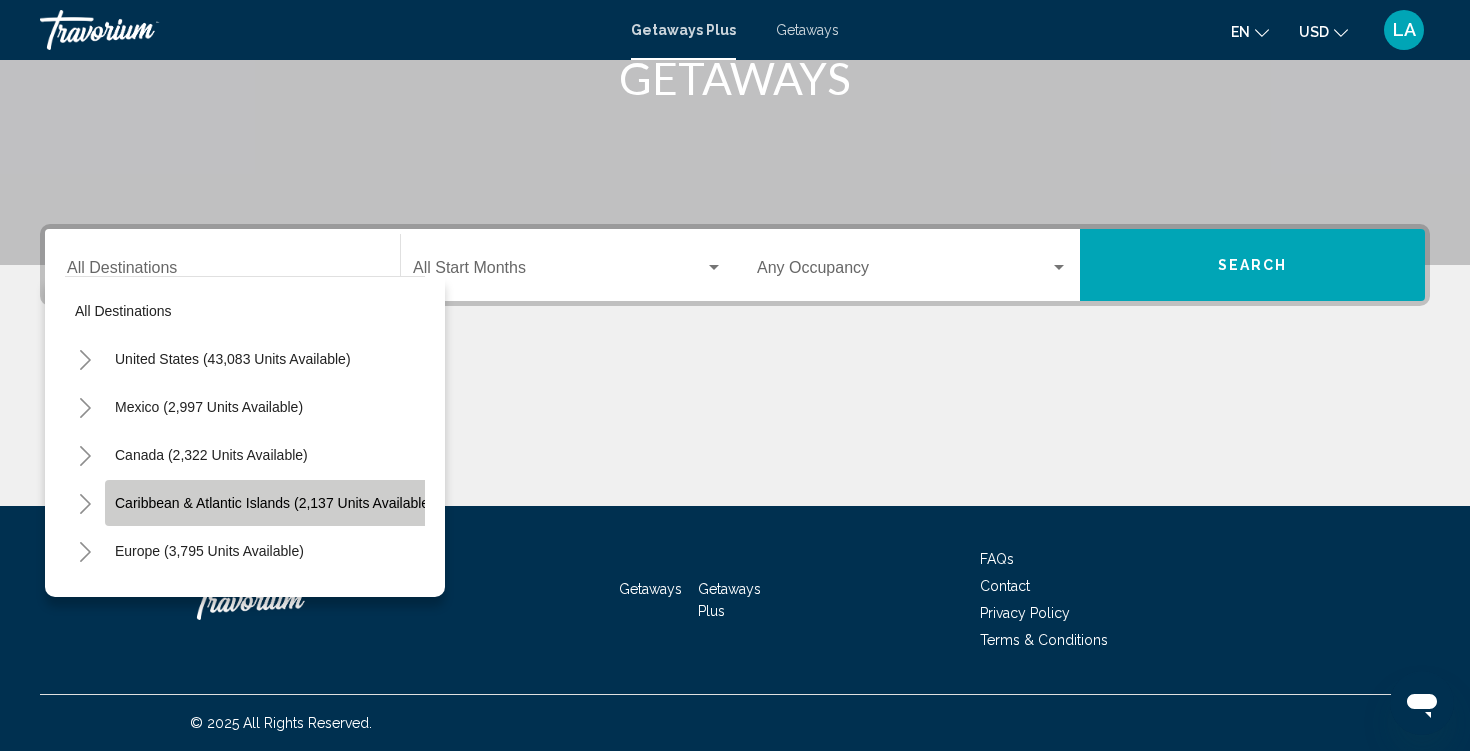 click on "Caribbean & Atlantic Islands (2,137 units available)" at bounding box center [233, 359] 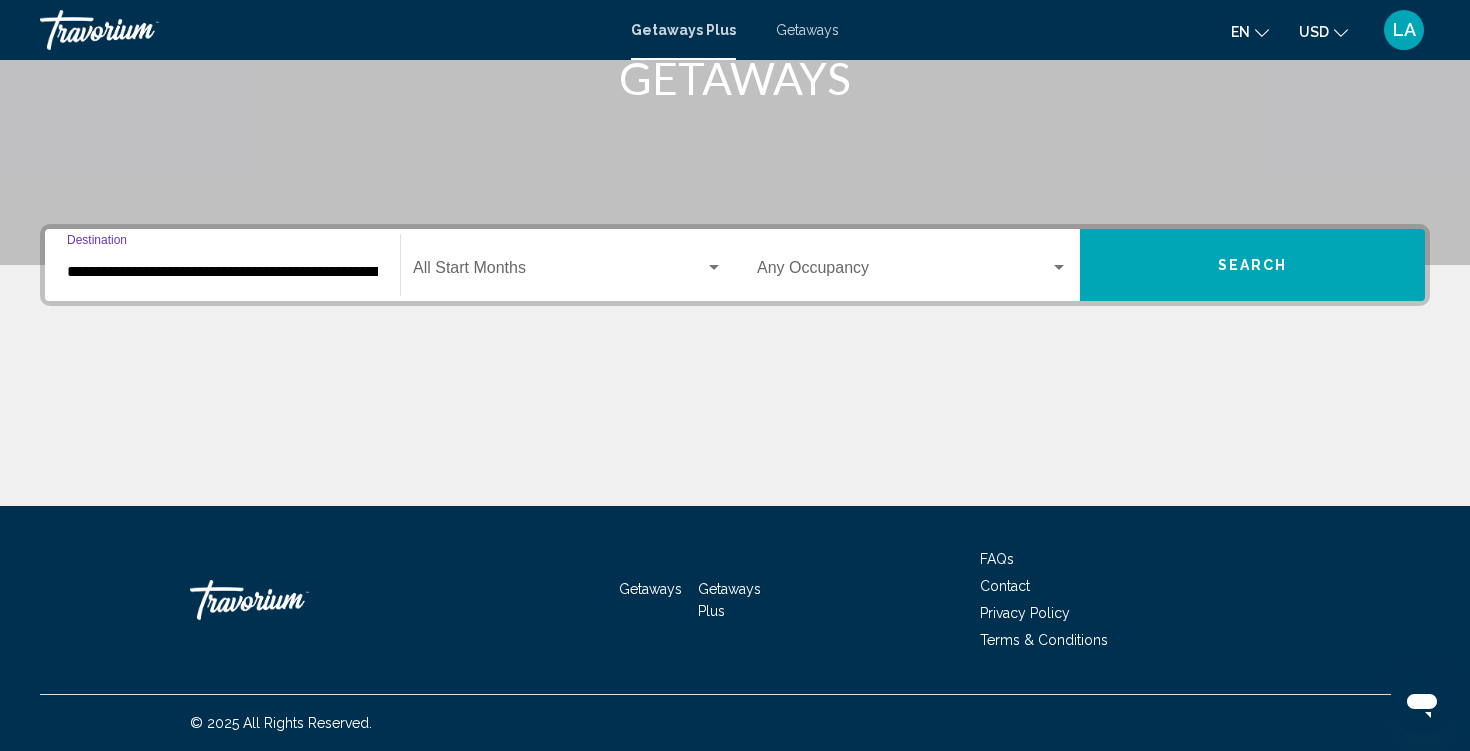 click on "**********" at bounding box center (222, 265) 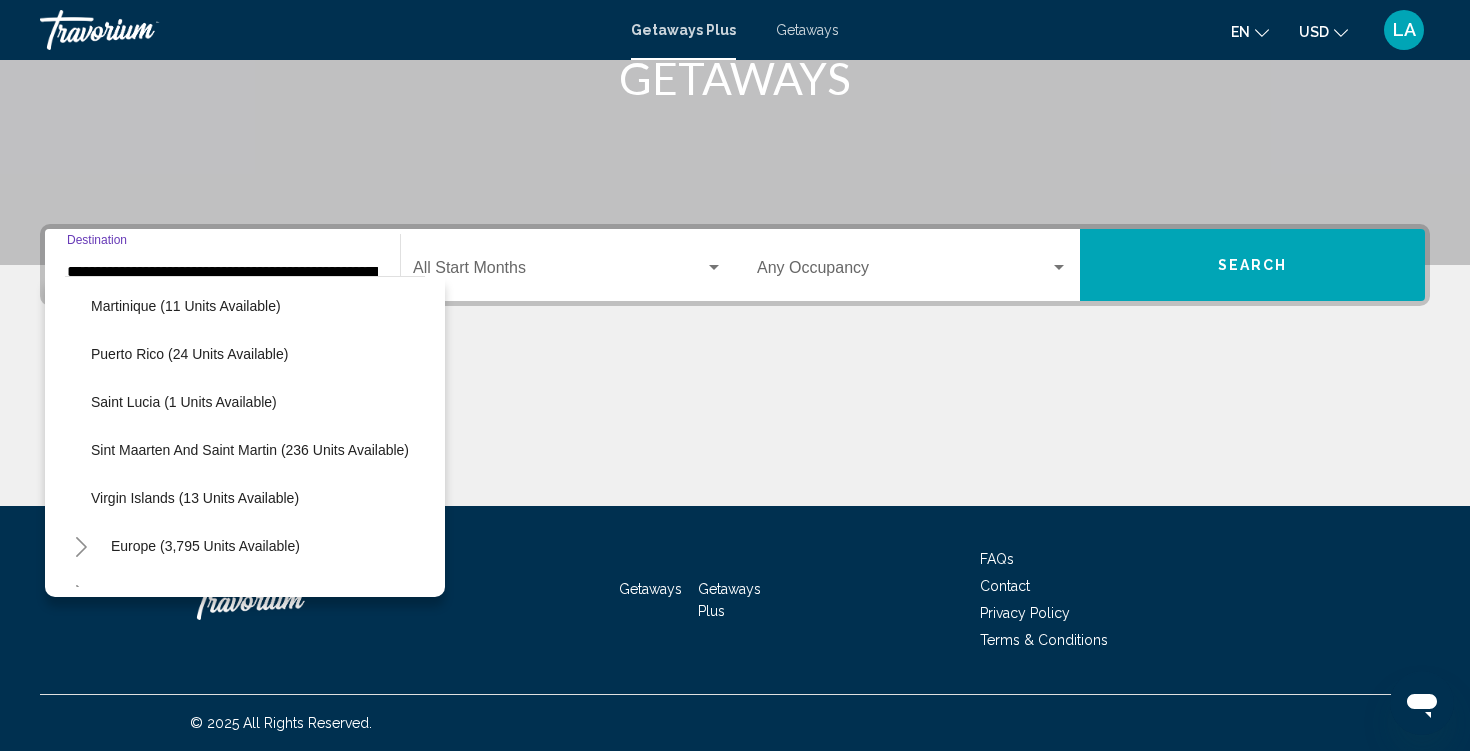 scroll, scrollTop: 455, scrollLeft: 2, axis: both 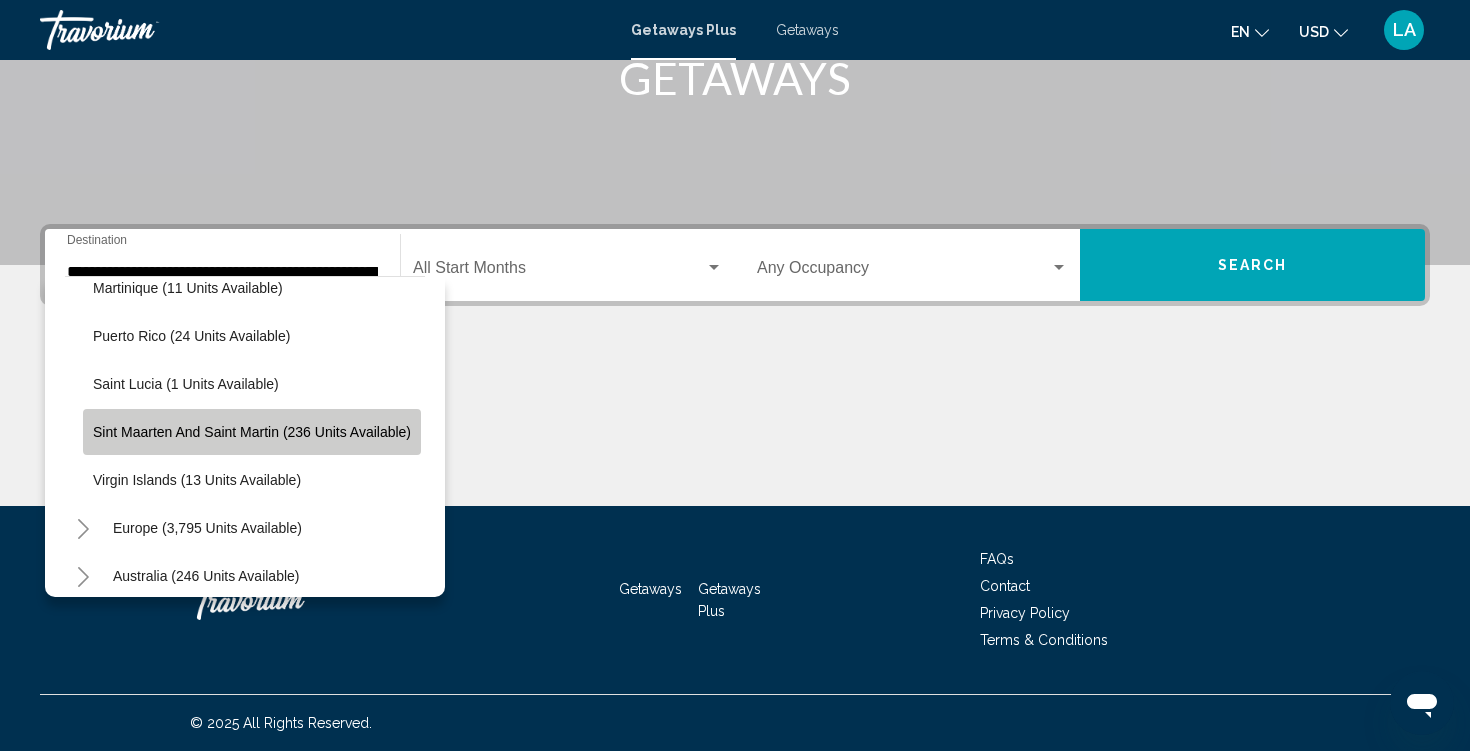click on "Sint Maarten and Saint Martin (236 units available)" at bounding box center (194, 96) 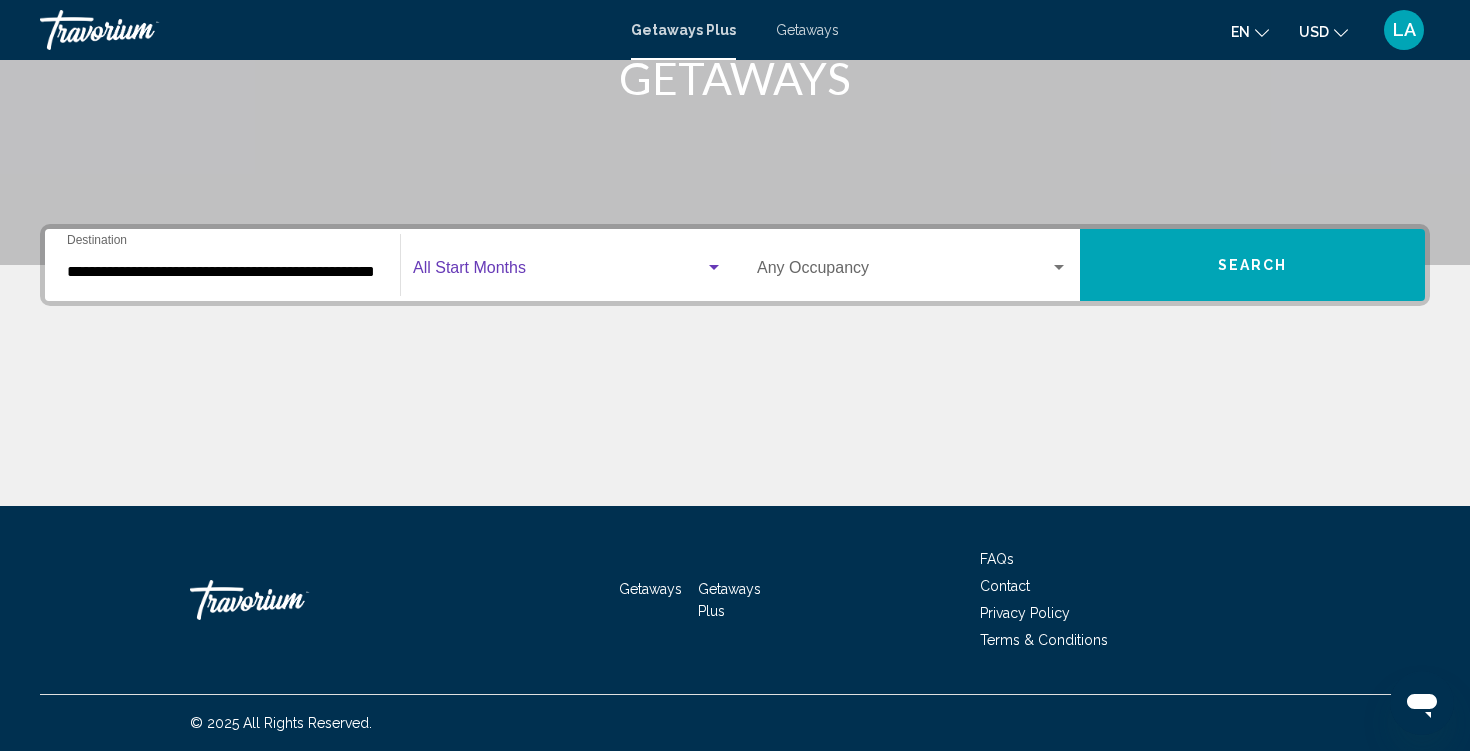 click at bounding box center [714, 267] 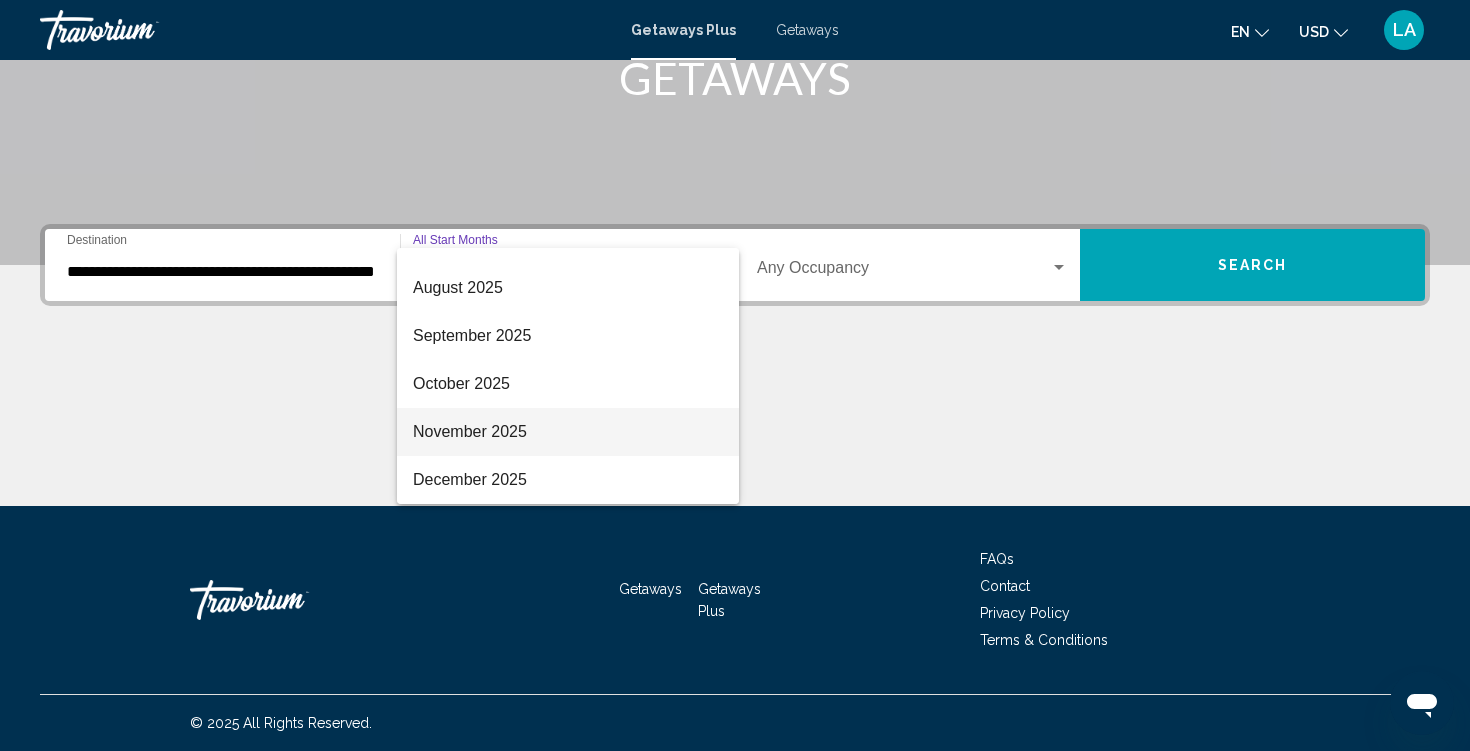 scroll, scrollTop: 128, scrollLeft: 0, axis: vertical 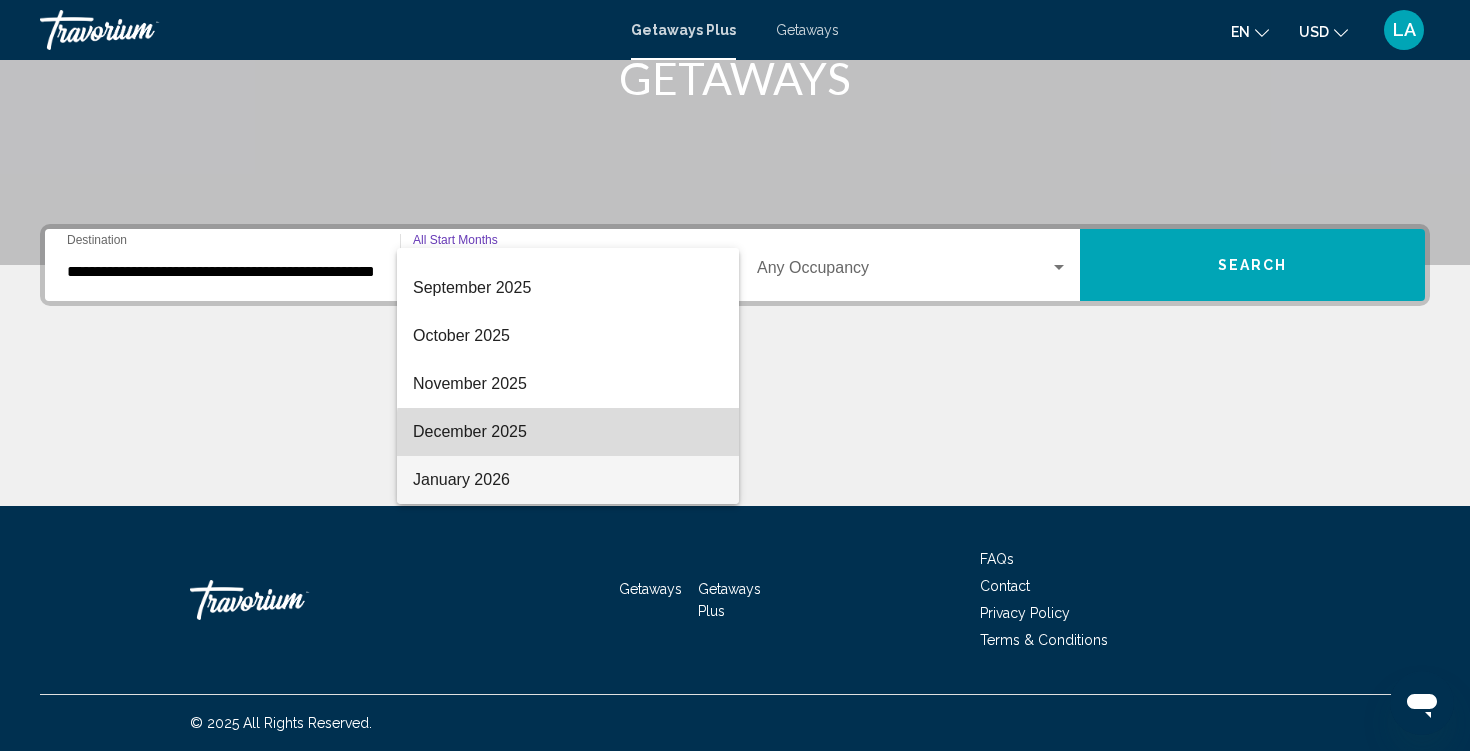 click on "December 2025" at bounding box center (568, 432) 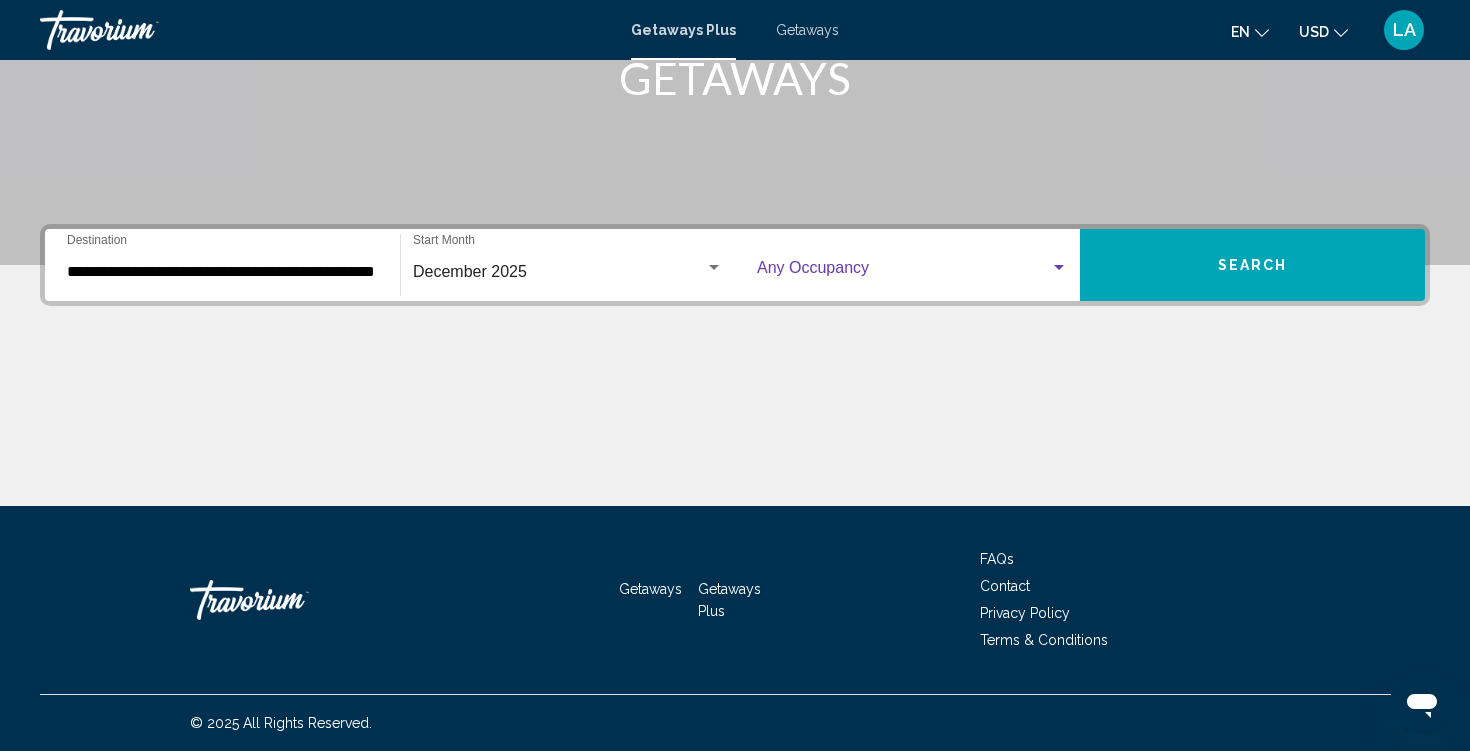 click at bounding box center [1059, 268] 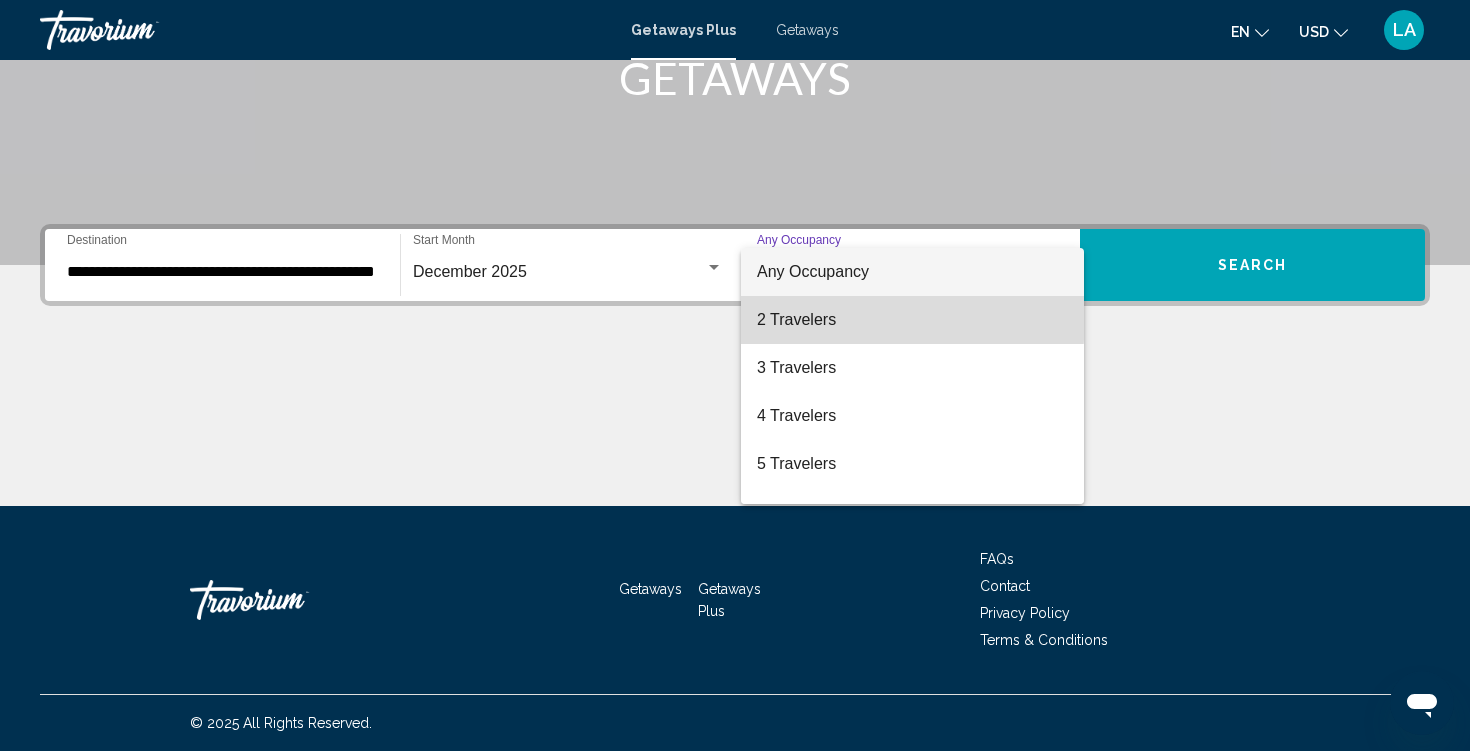 click on "2 Travelers" at bounding box center [912, 320] 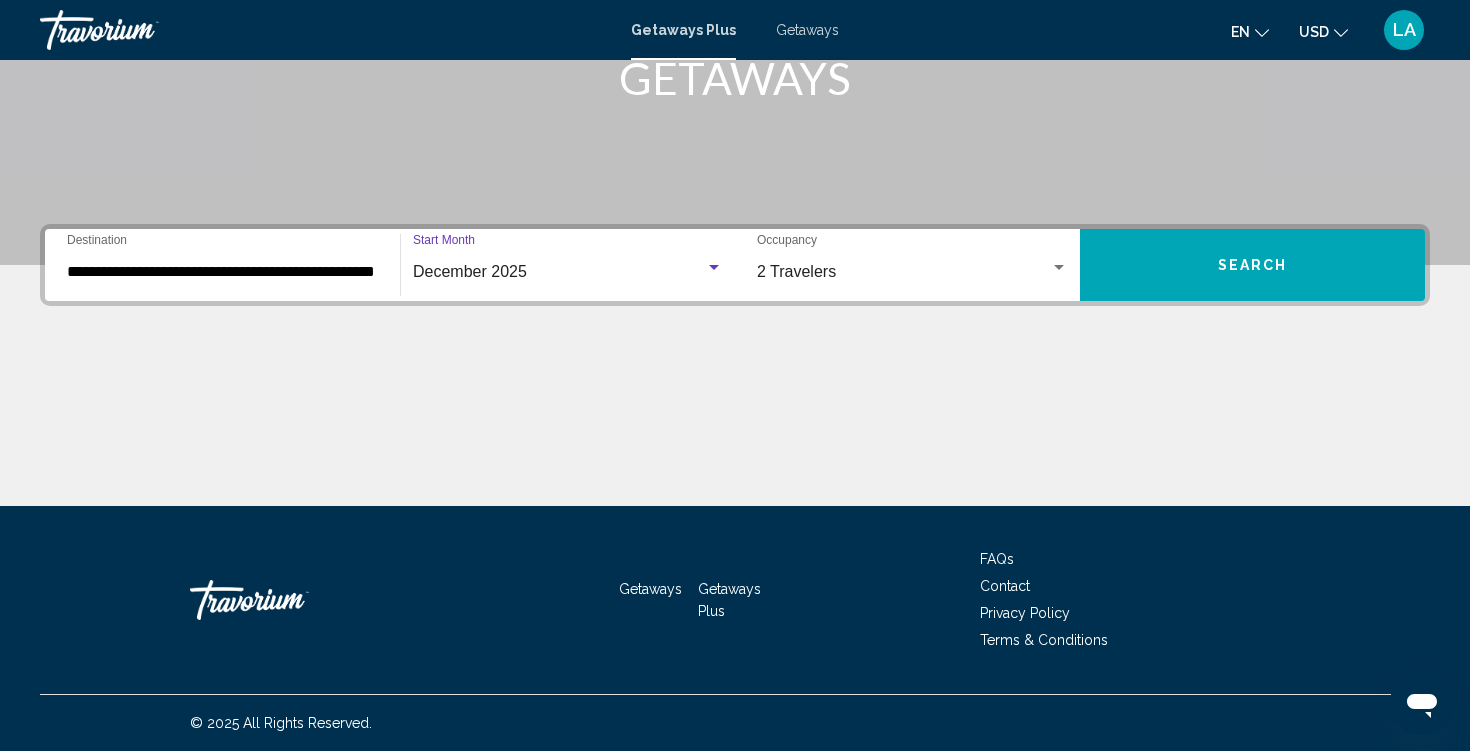 click at bounding box center [714, 267] 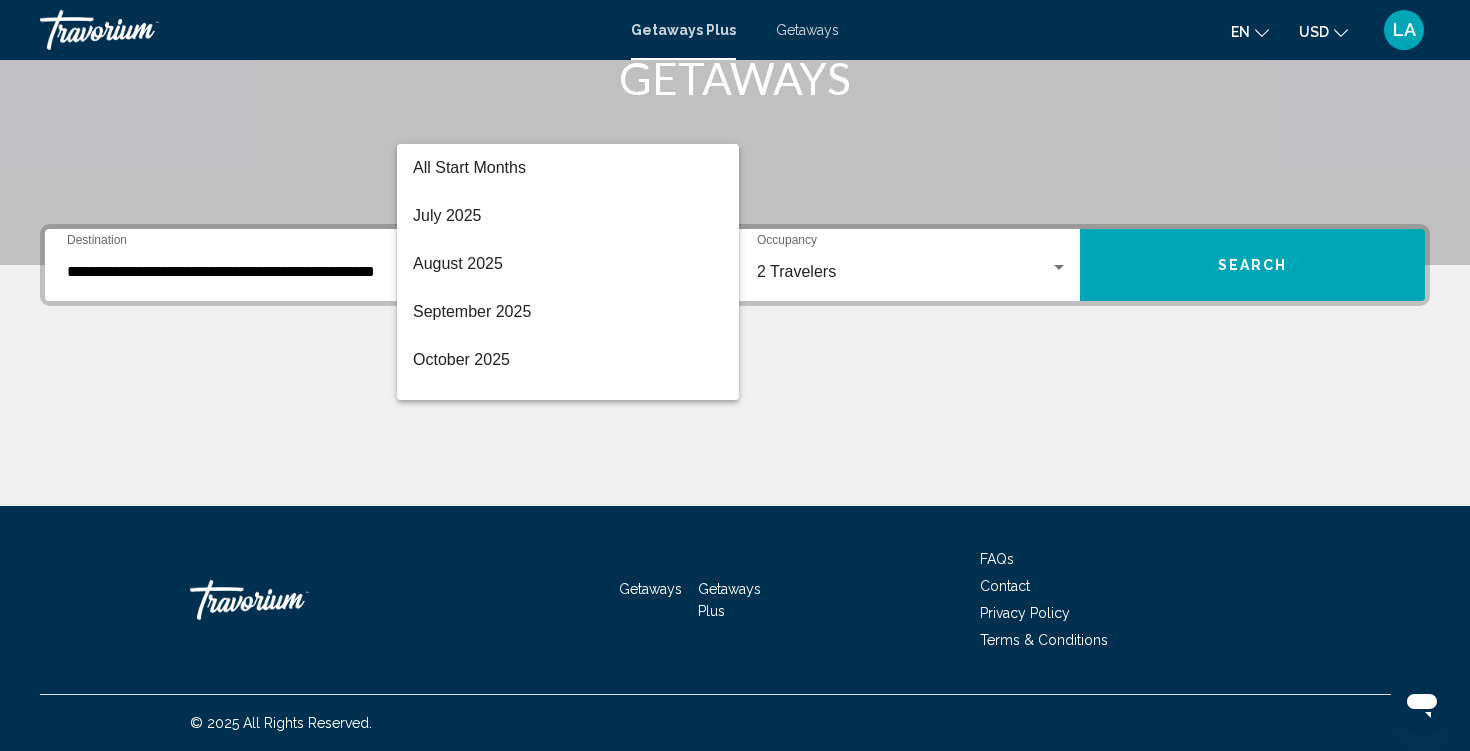 scroll, scrollTop: 184, scrollLeft: 0, axis: vertical 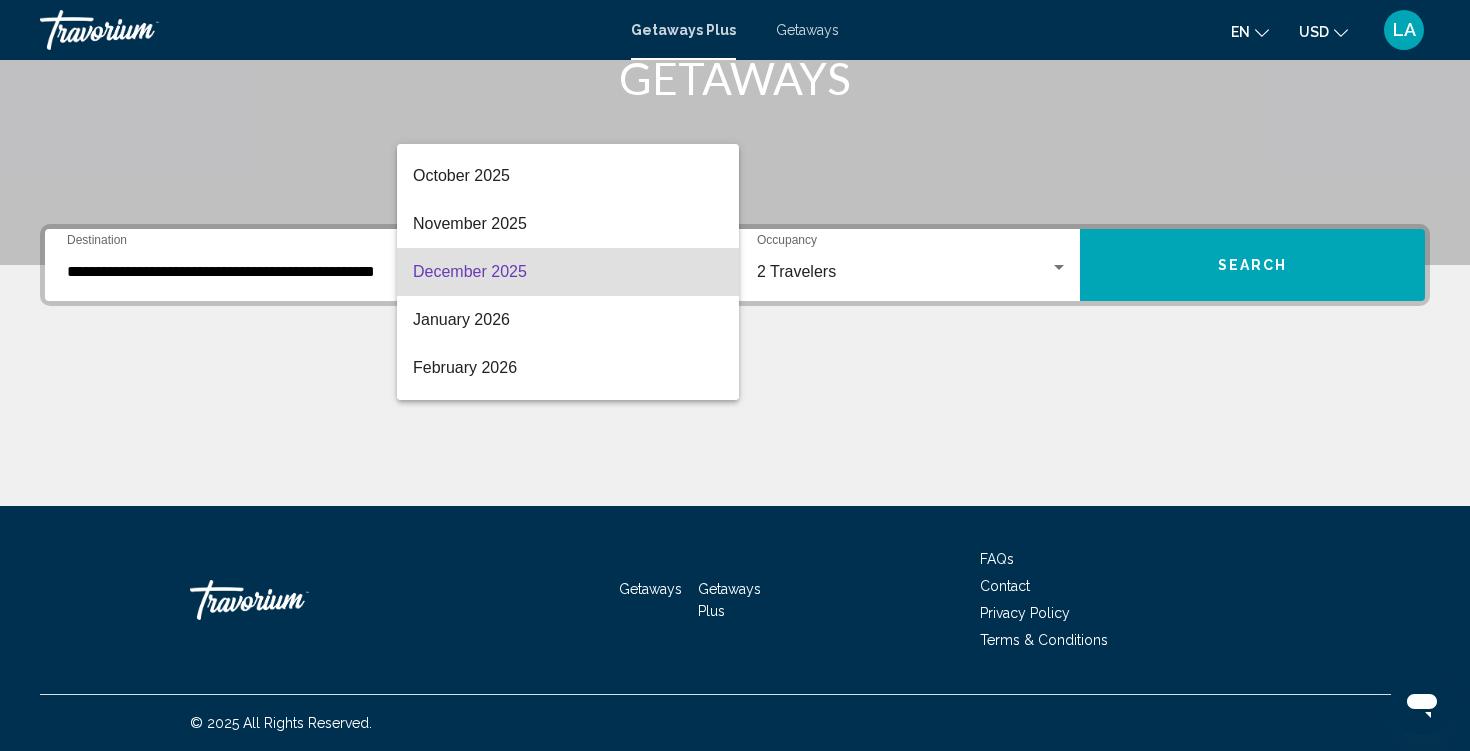 click at bounding box center (735, 375) 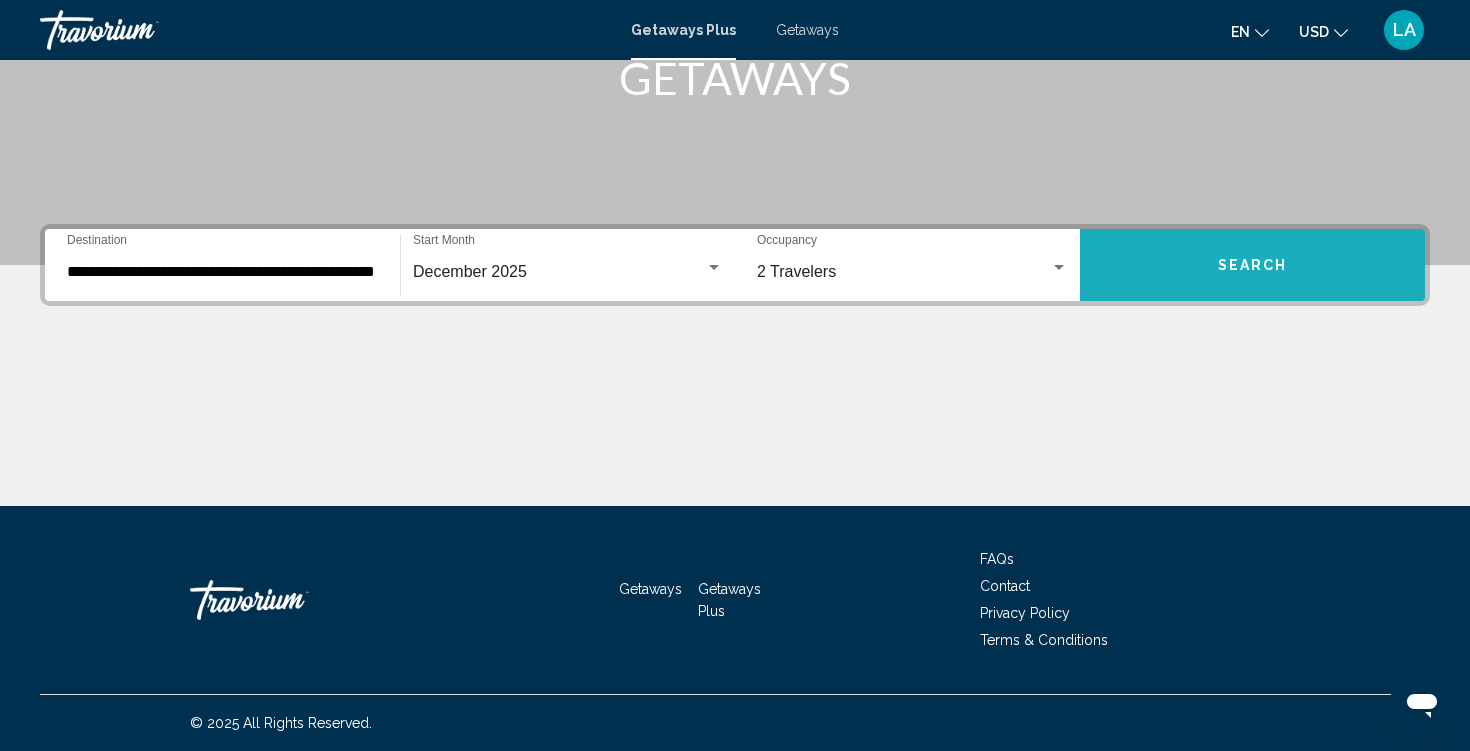 click on "Search" at bounding box center [1253, 266] 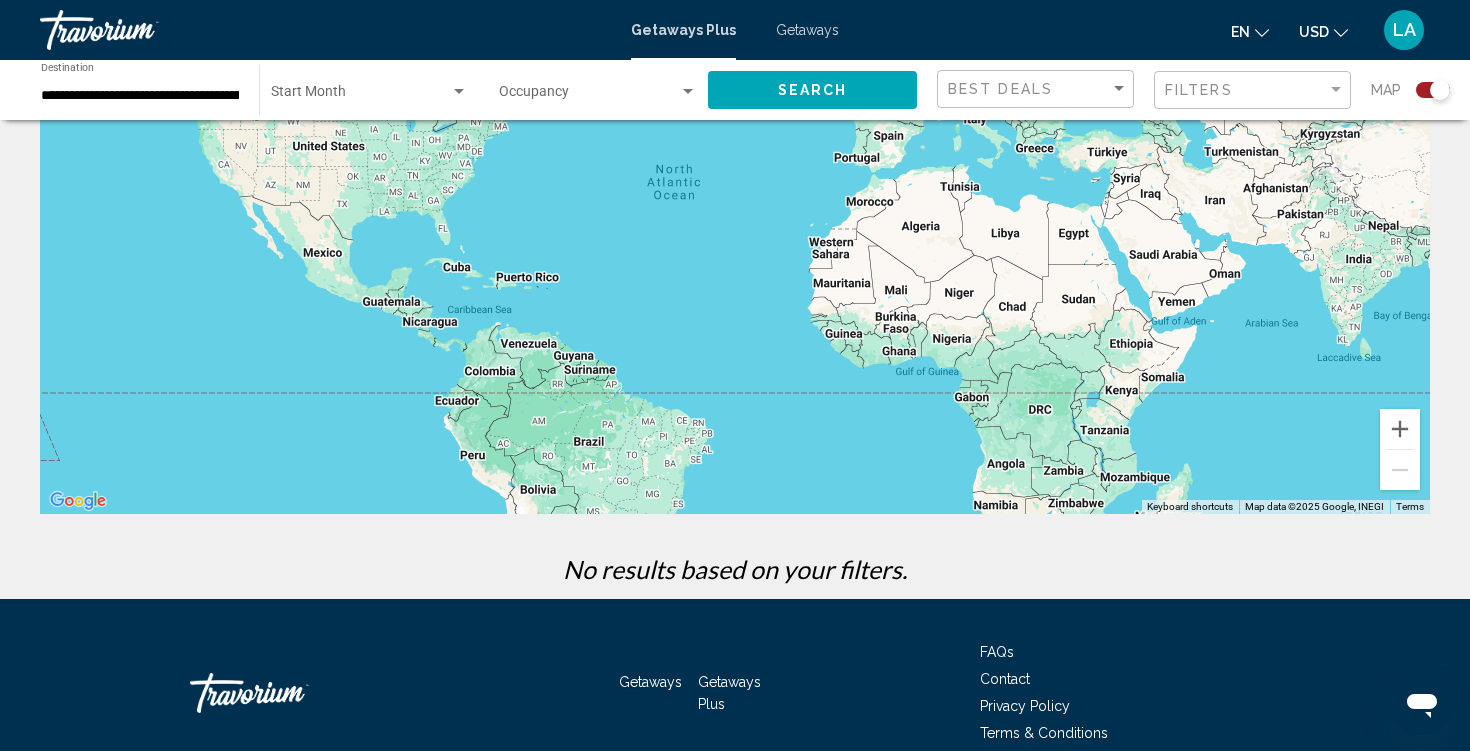 scroll, scrollTop: 228, scrollLeft: 0, axis: vertical 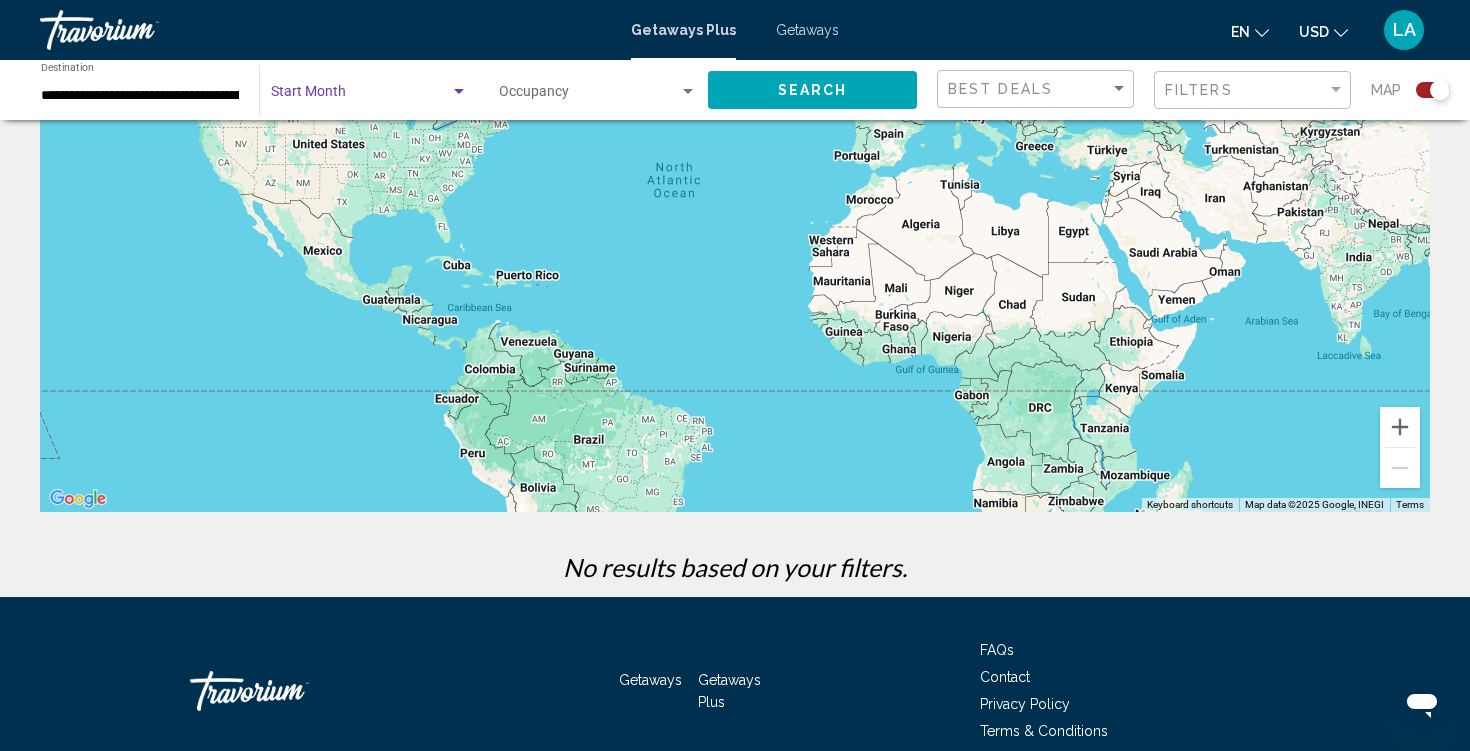 click at bounding box center (459, 91) 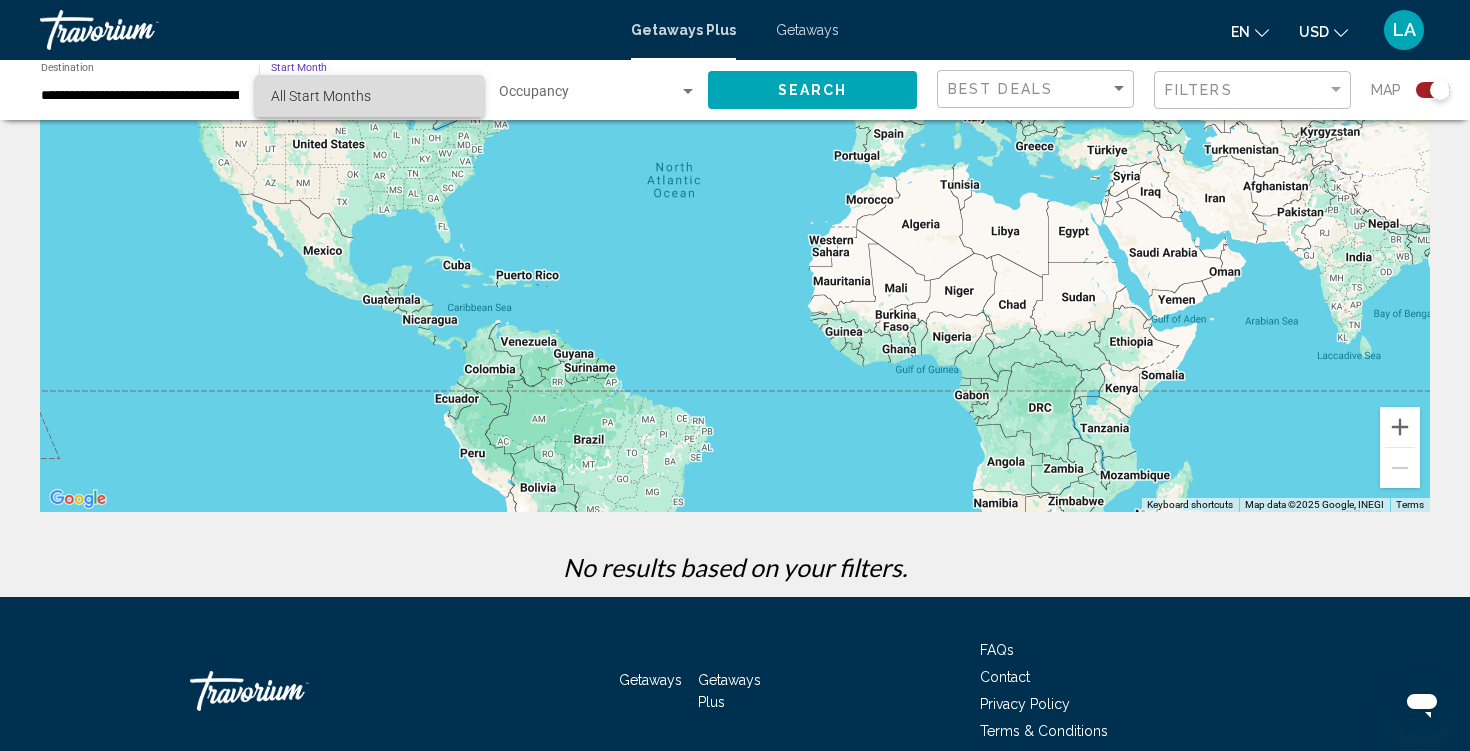 click on "All Start Months" at bounding box center (369, 96) 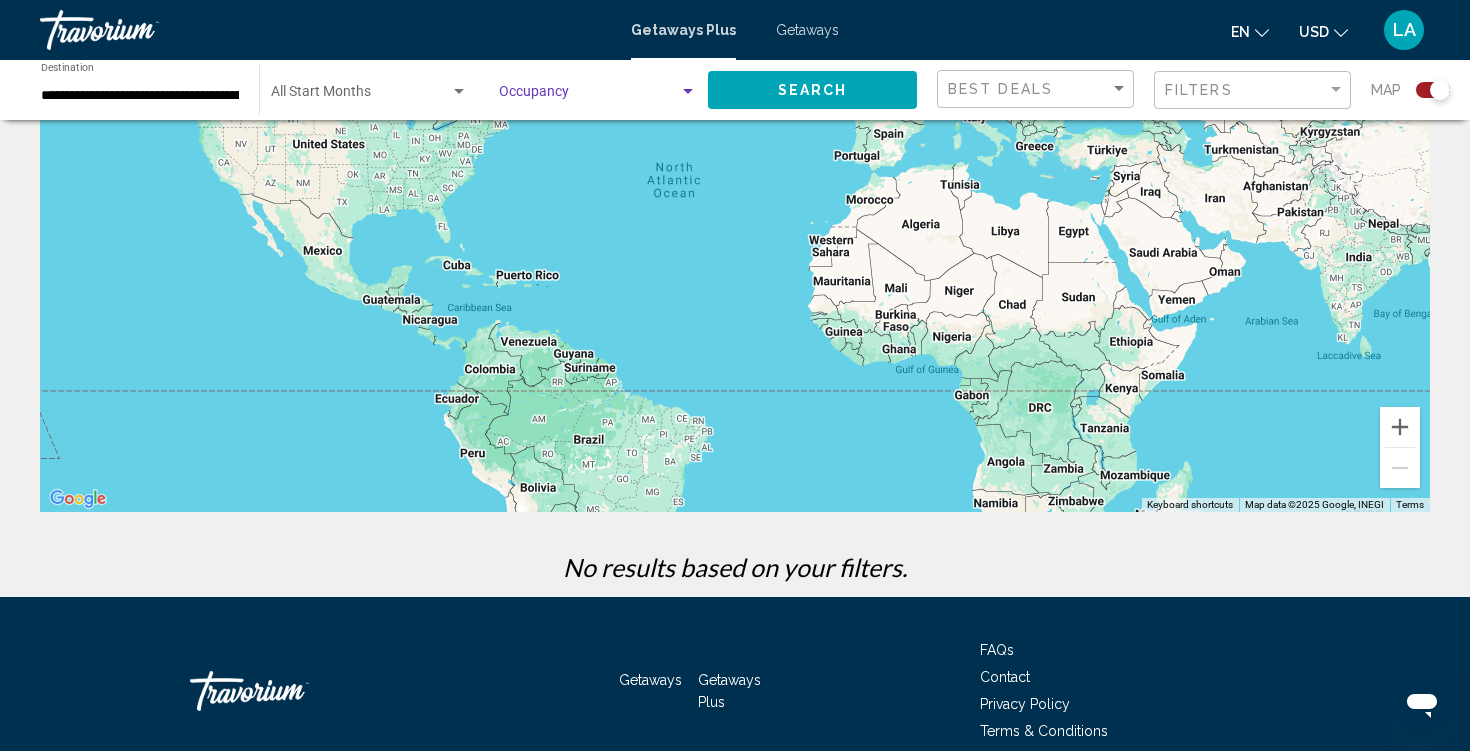click at bounding box center (688, 91) 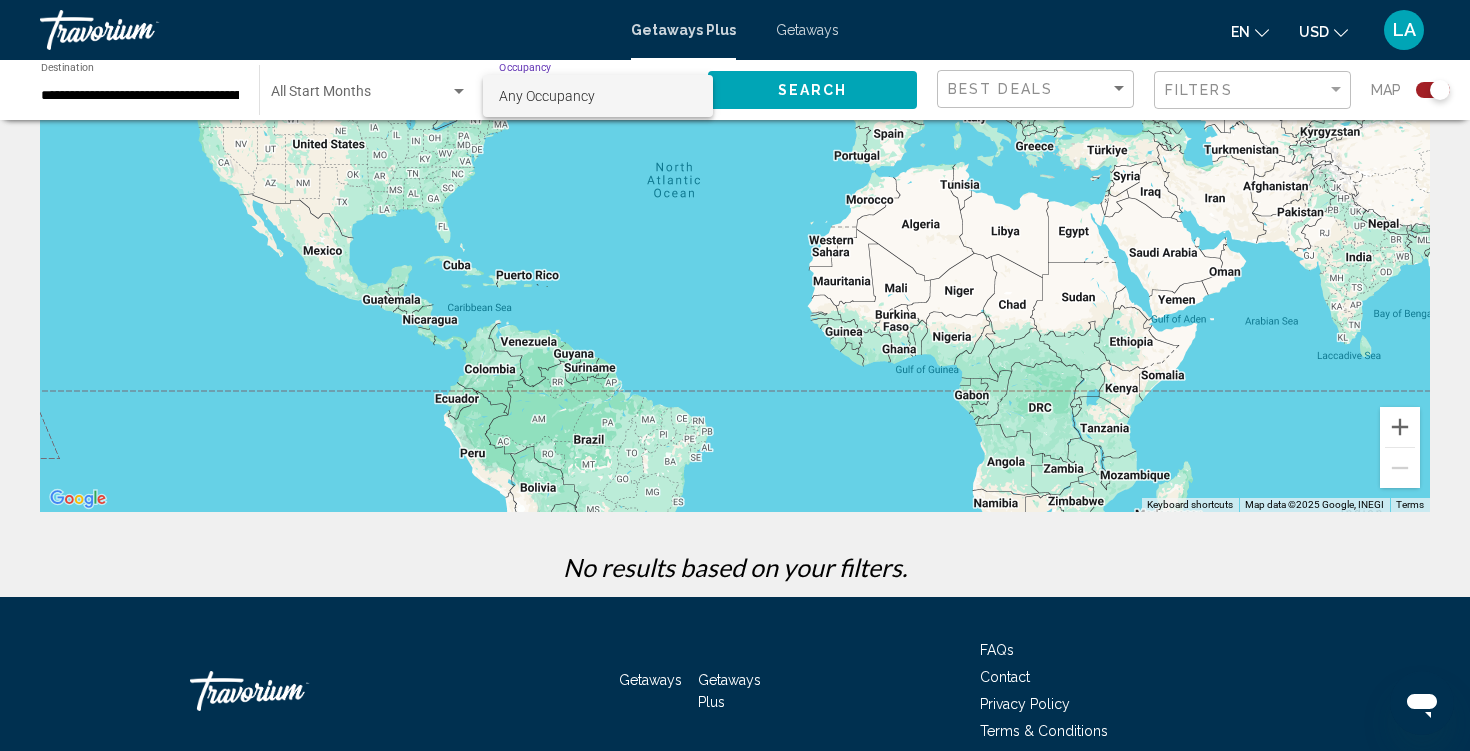 click at bounding box center (735, 375) 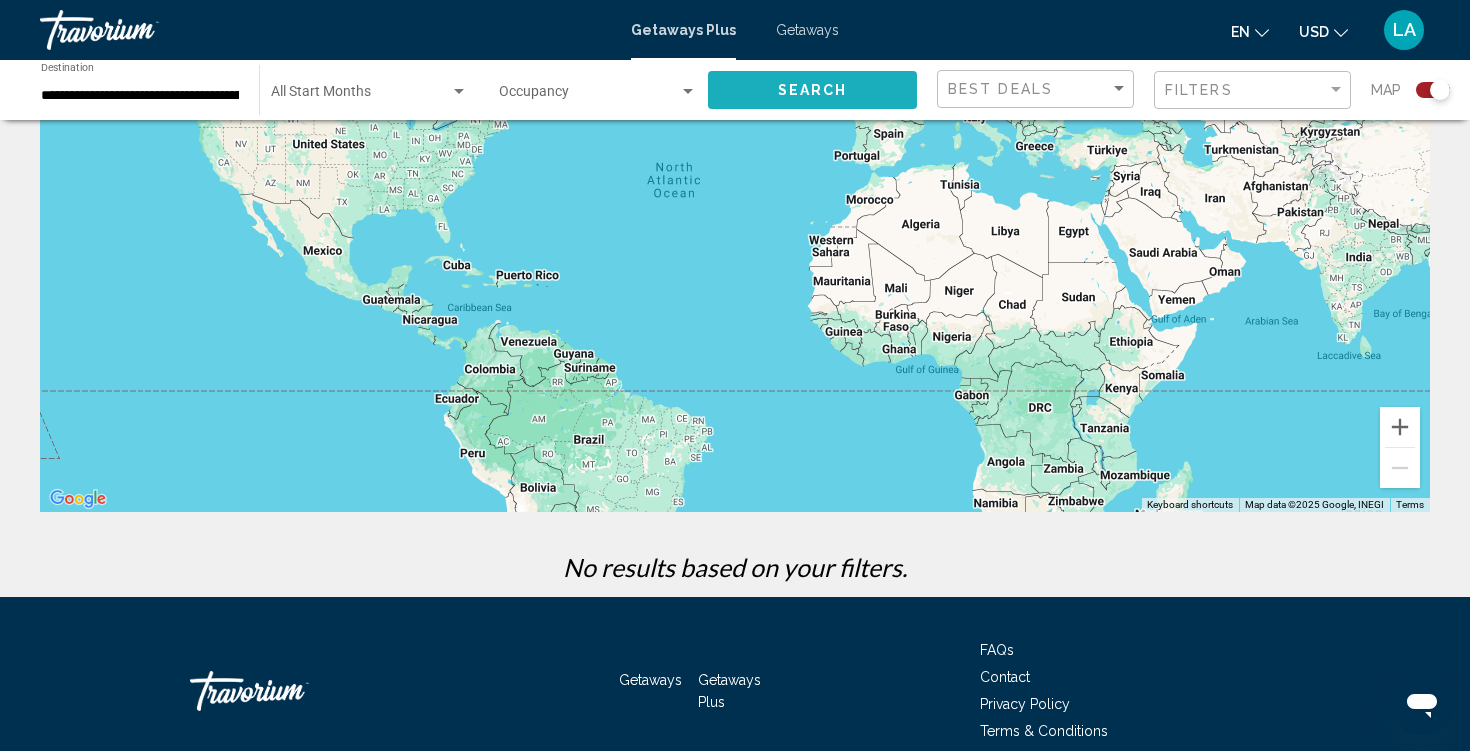 click on "Search" at bounding box center (813, 91) 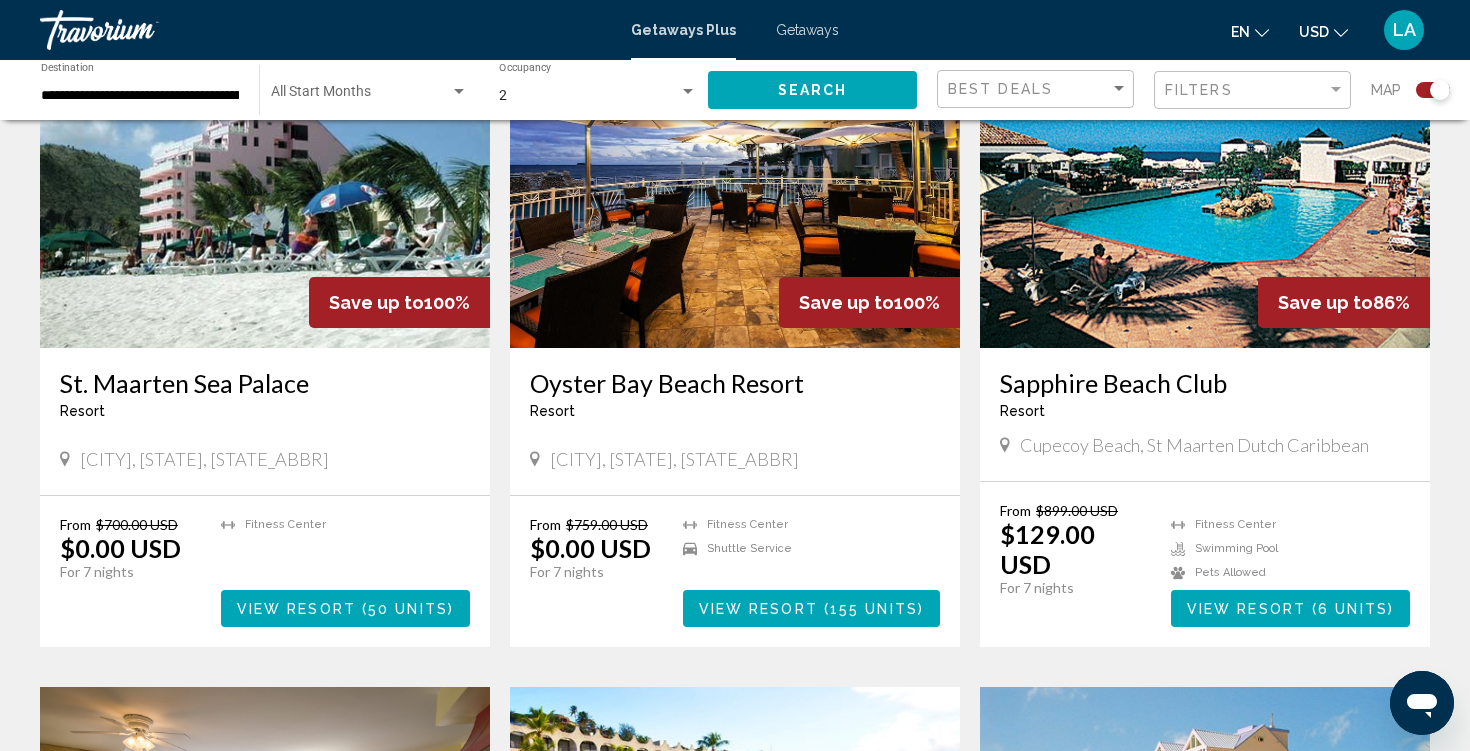 scroll, scrollTop: 812, scrollLeft: 0, axis: vertical 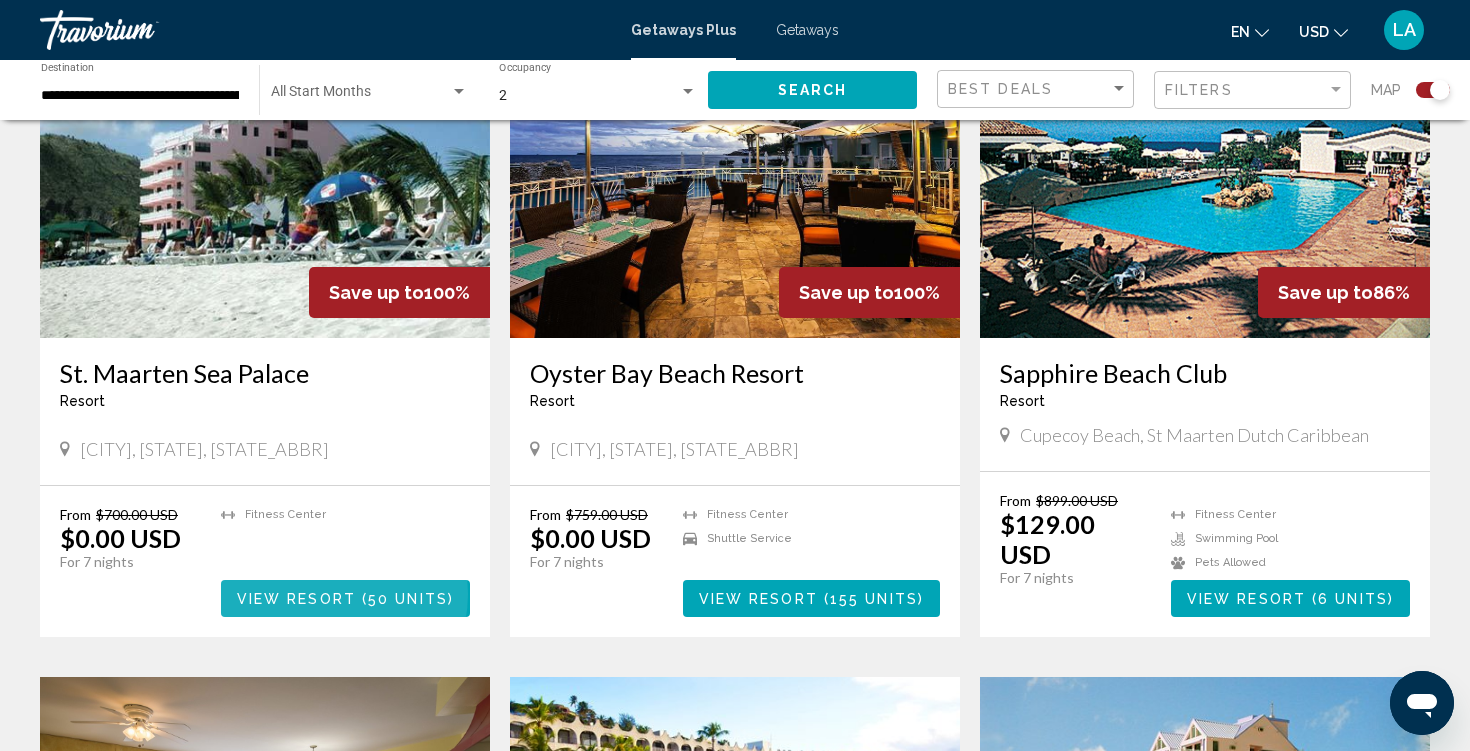 click on "View Resort" at bounding box center (296, 599) 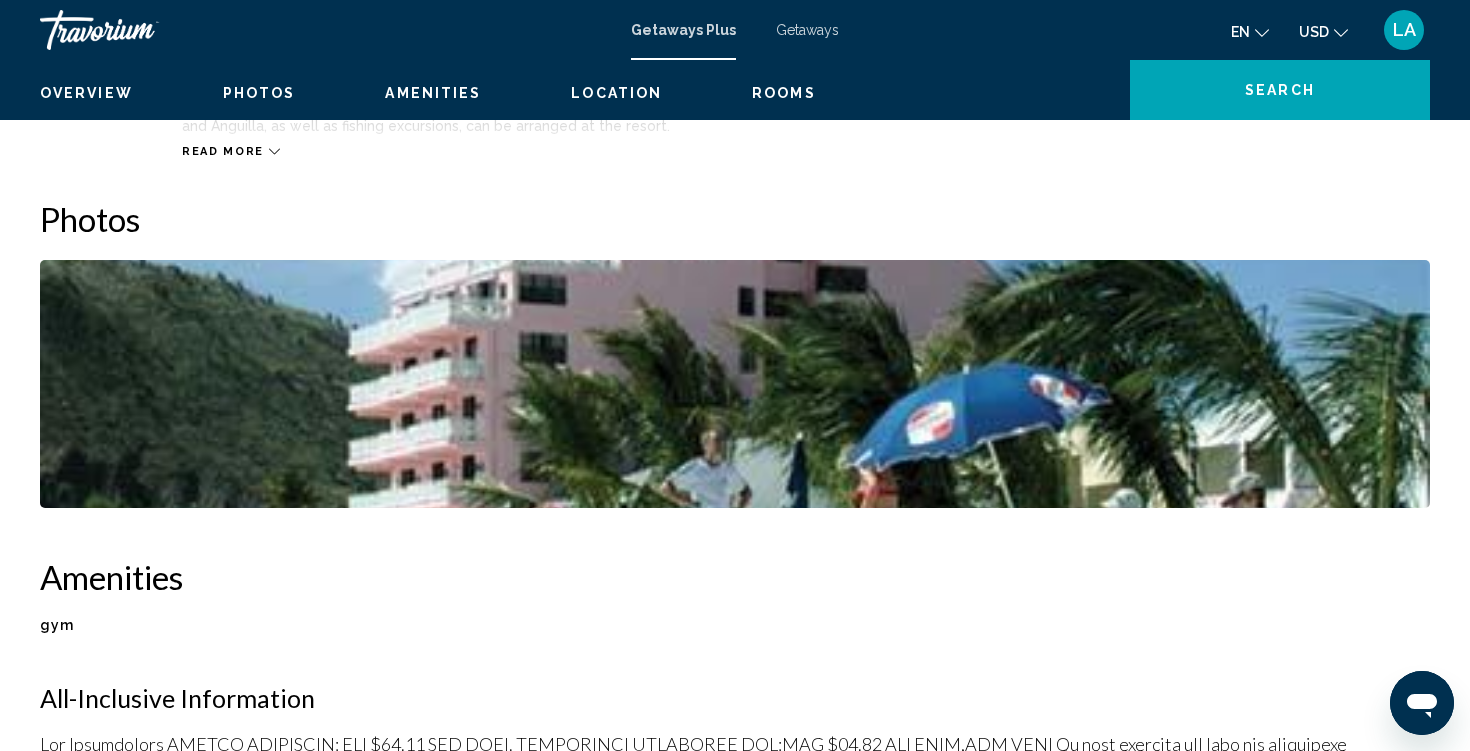 scroll, scrollTop: 0, scrollLeft: 0, axis: both 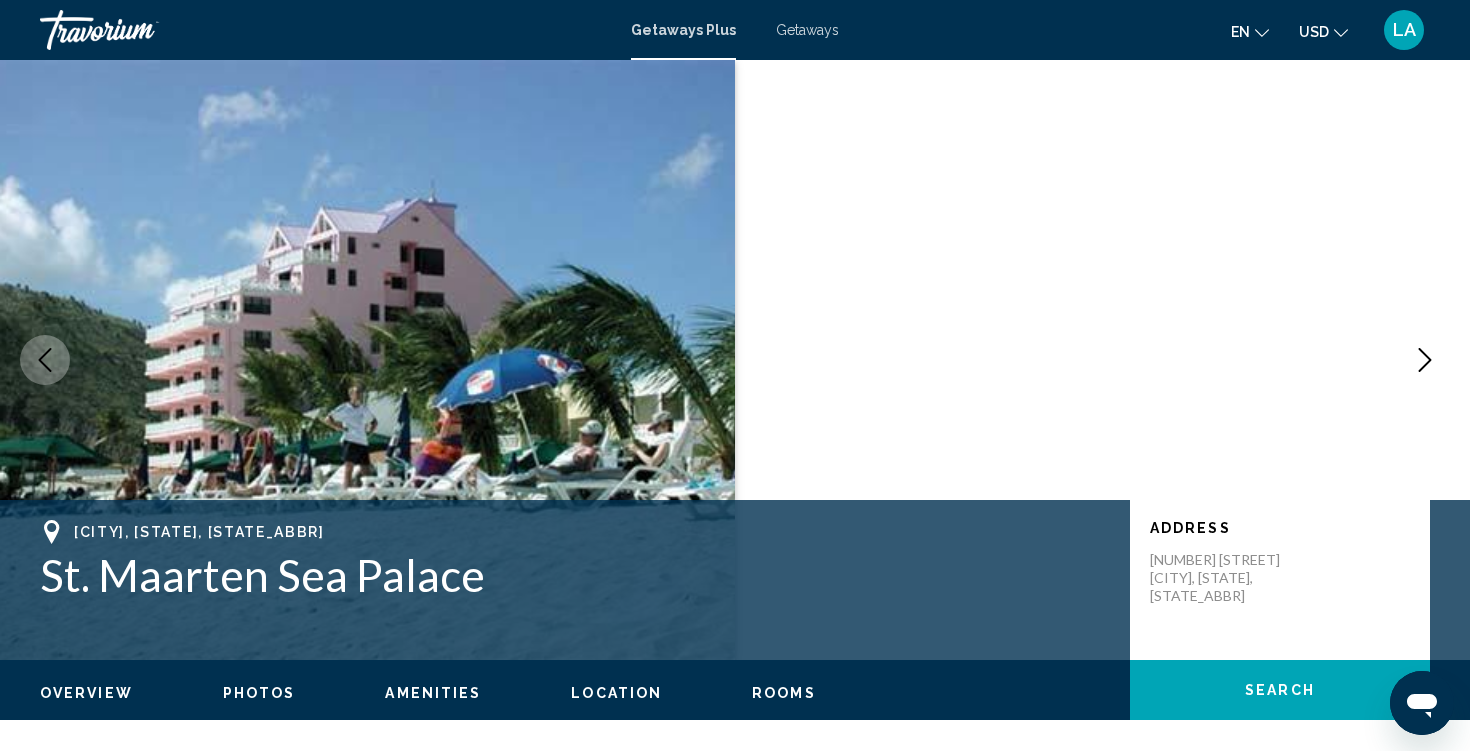 type 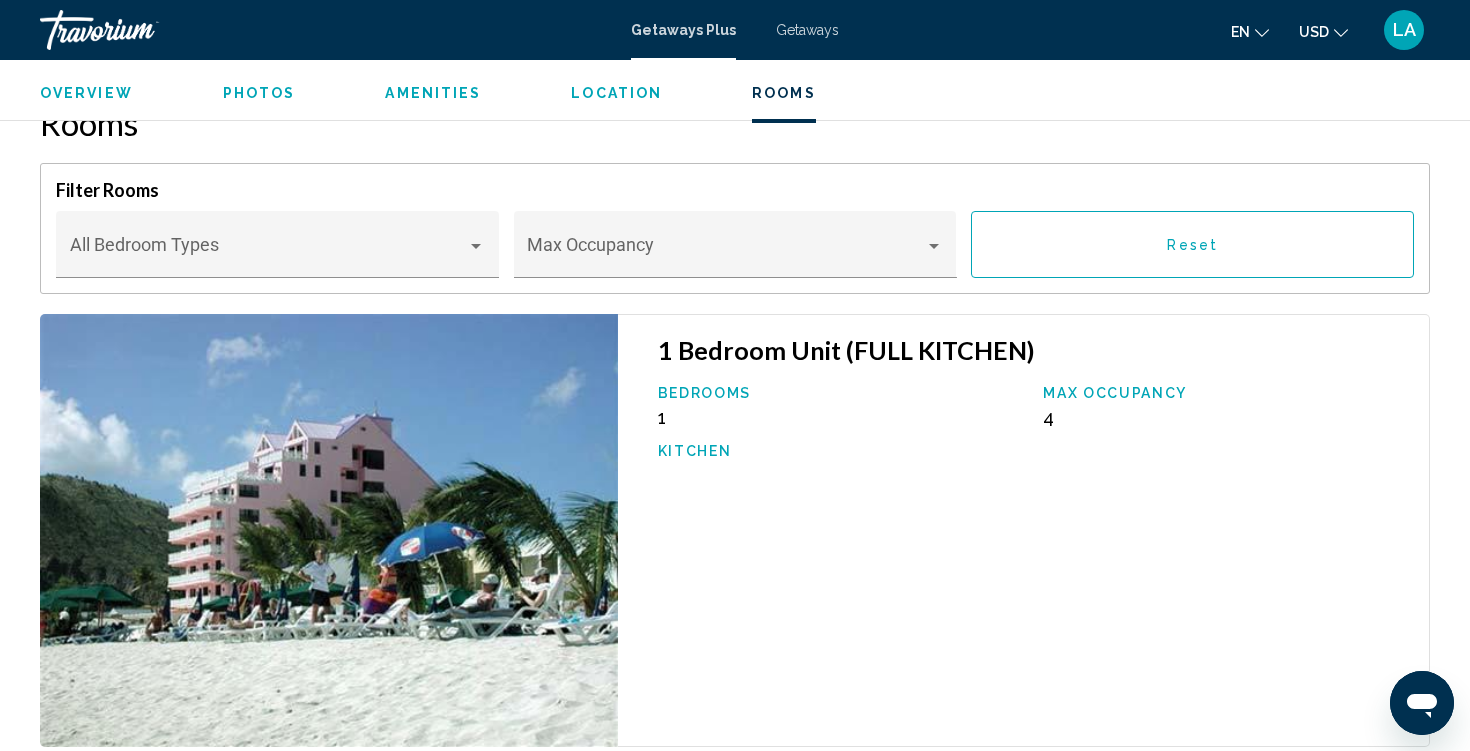 scroll, scrollTop: 2585, scrollLeft: 0, axis: vertical 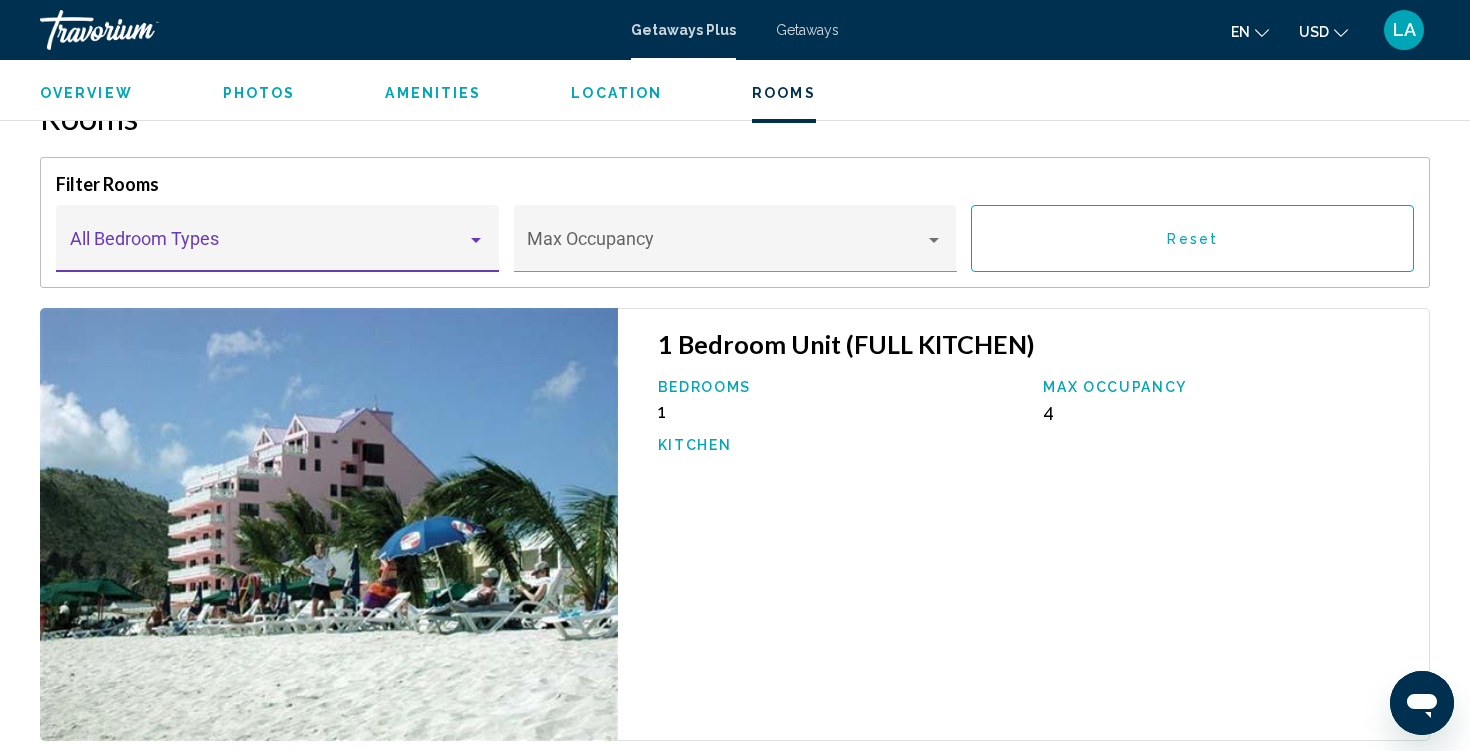 click at bounding box center [476, 240] 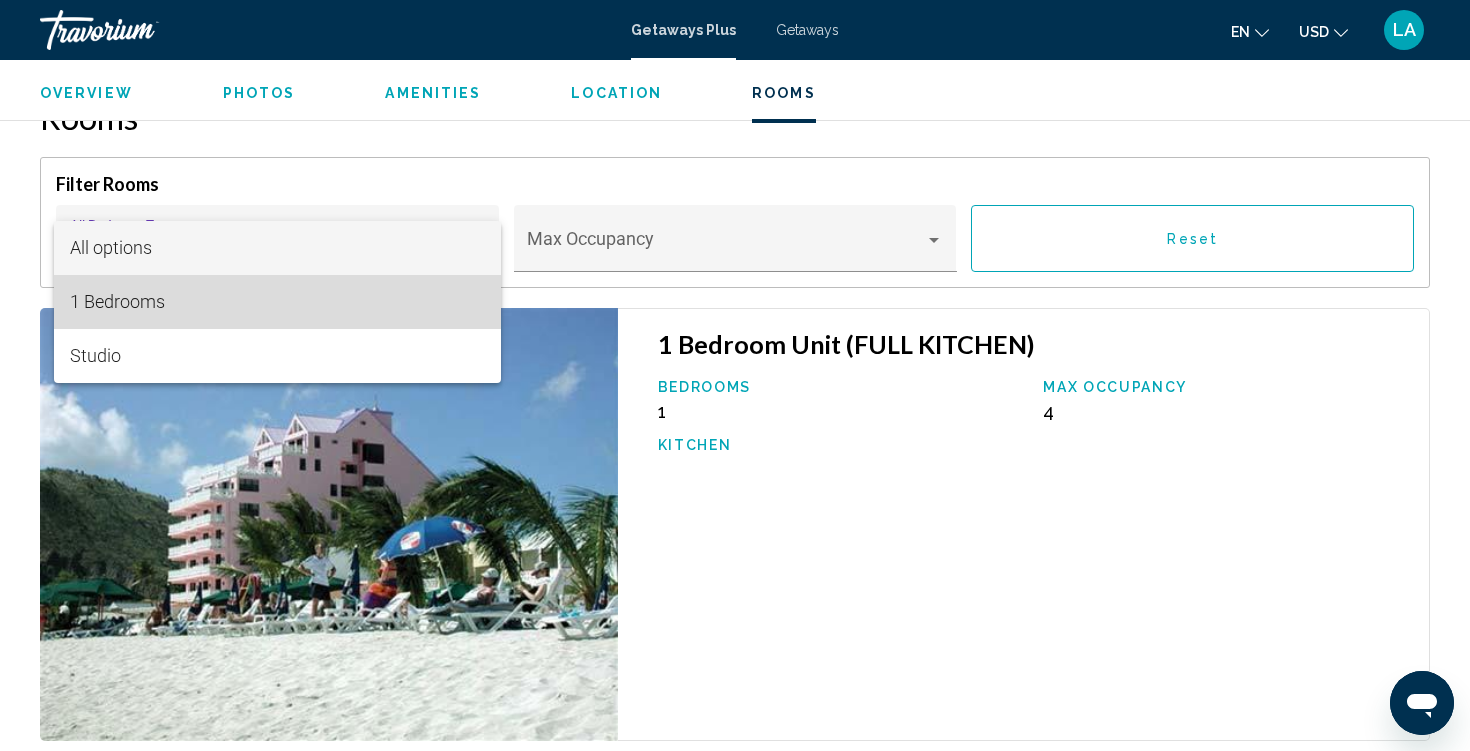 click on "1 Bedrooms" at bounding box center [278, 302] 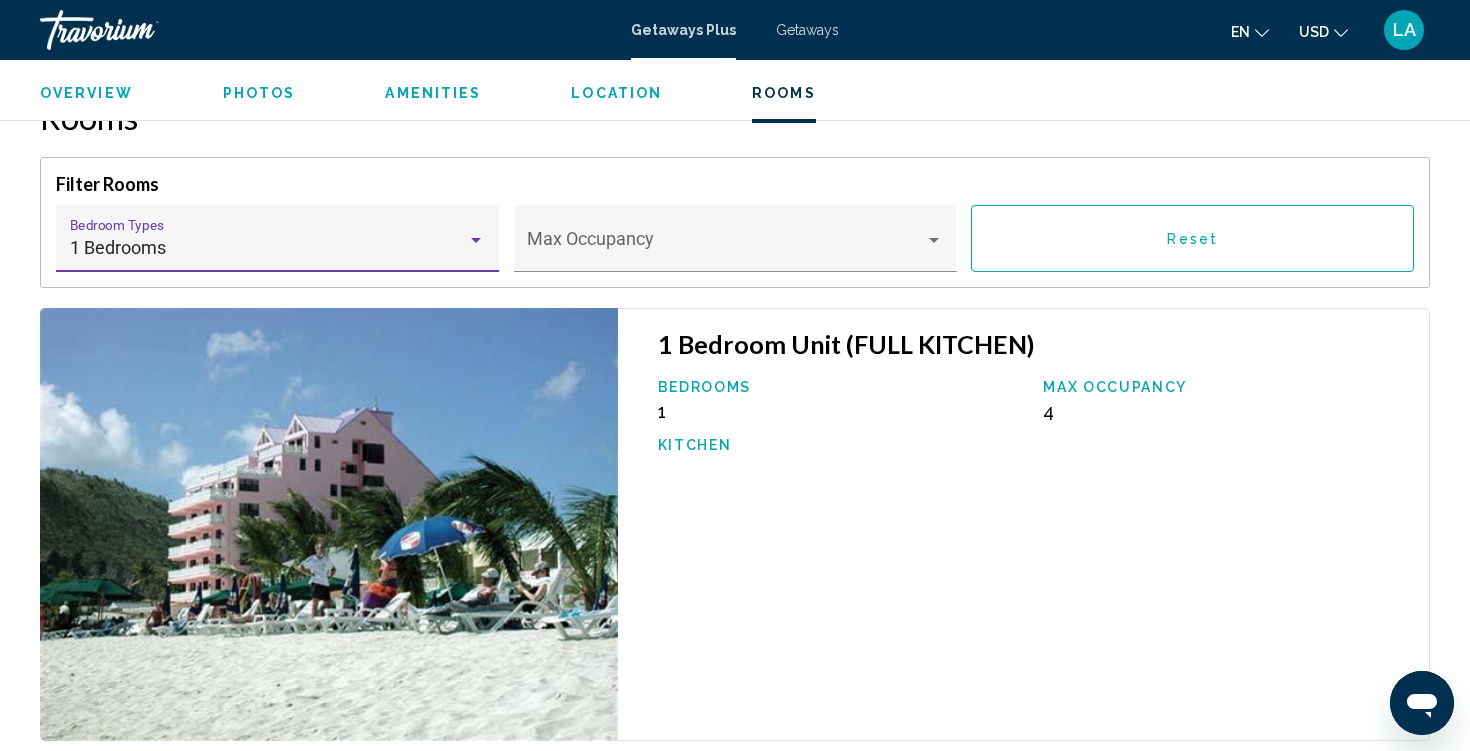 click at bounding box center [476, 240] 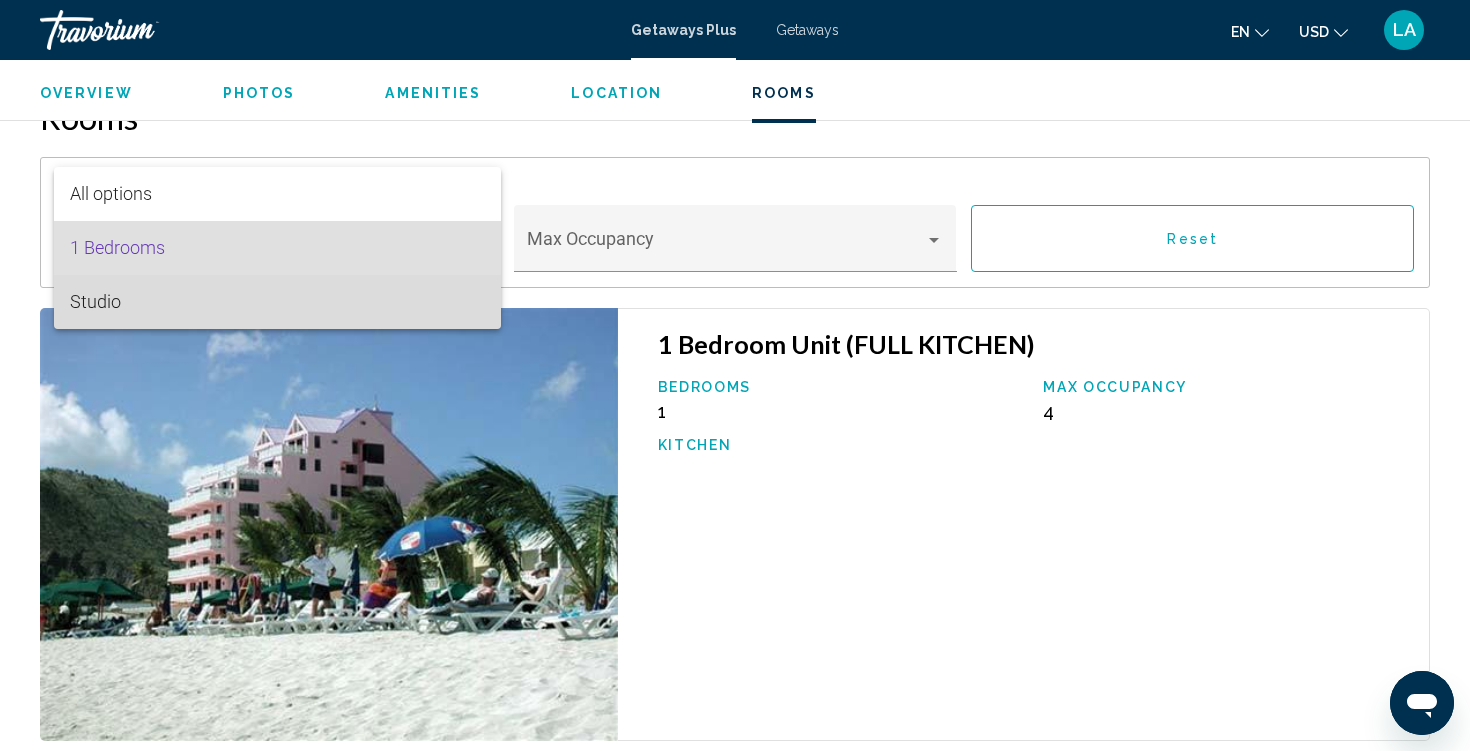 click on "Studio" at bounding box center (278, 302) 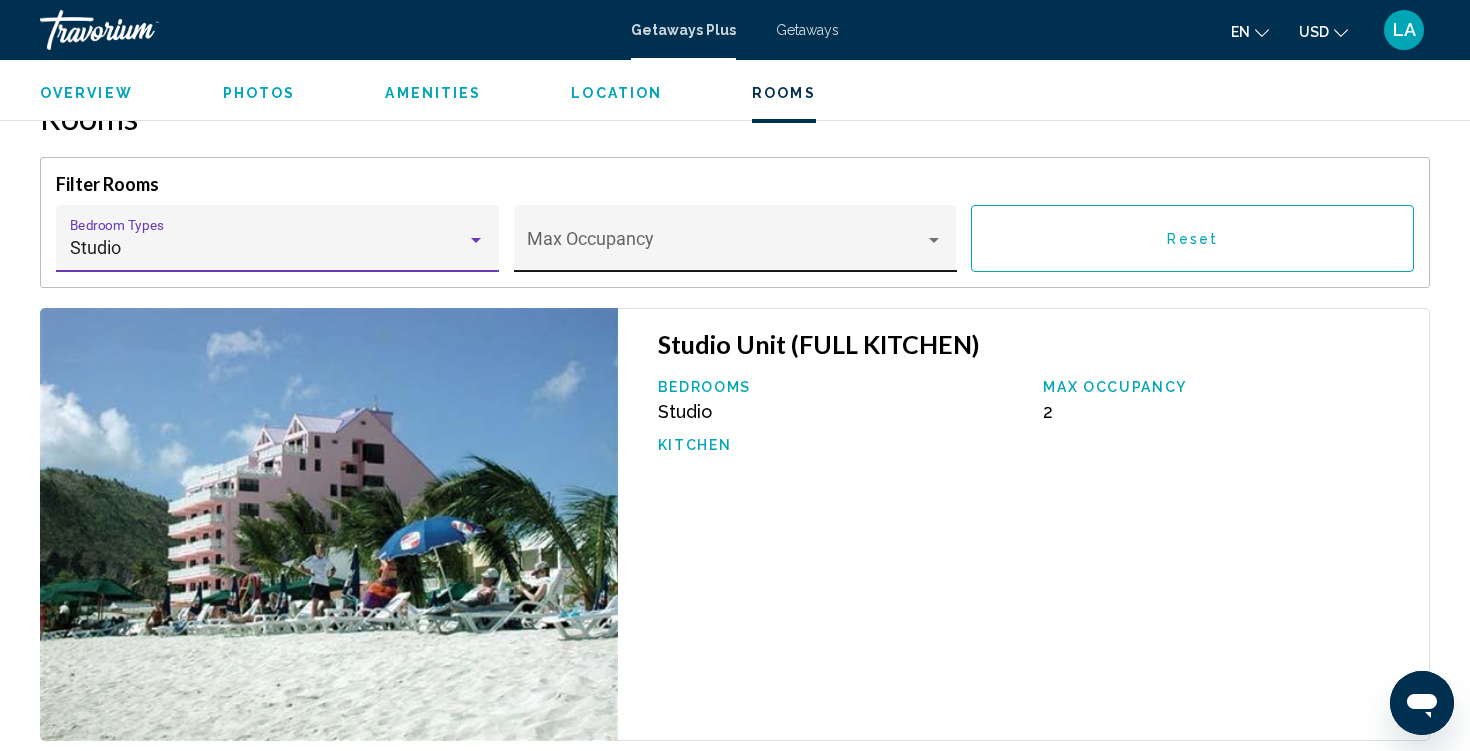 click at bounding box center [934, 240] 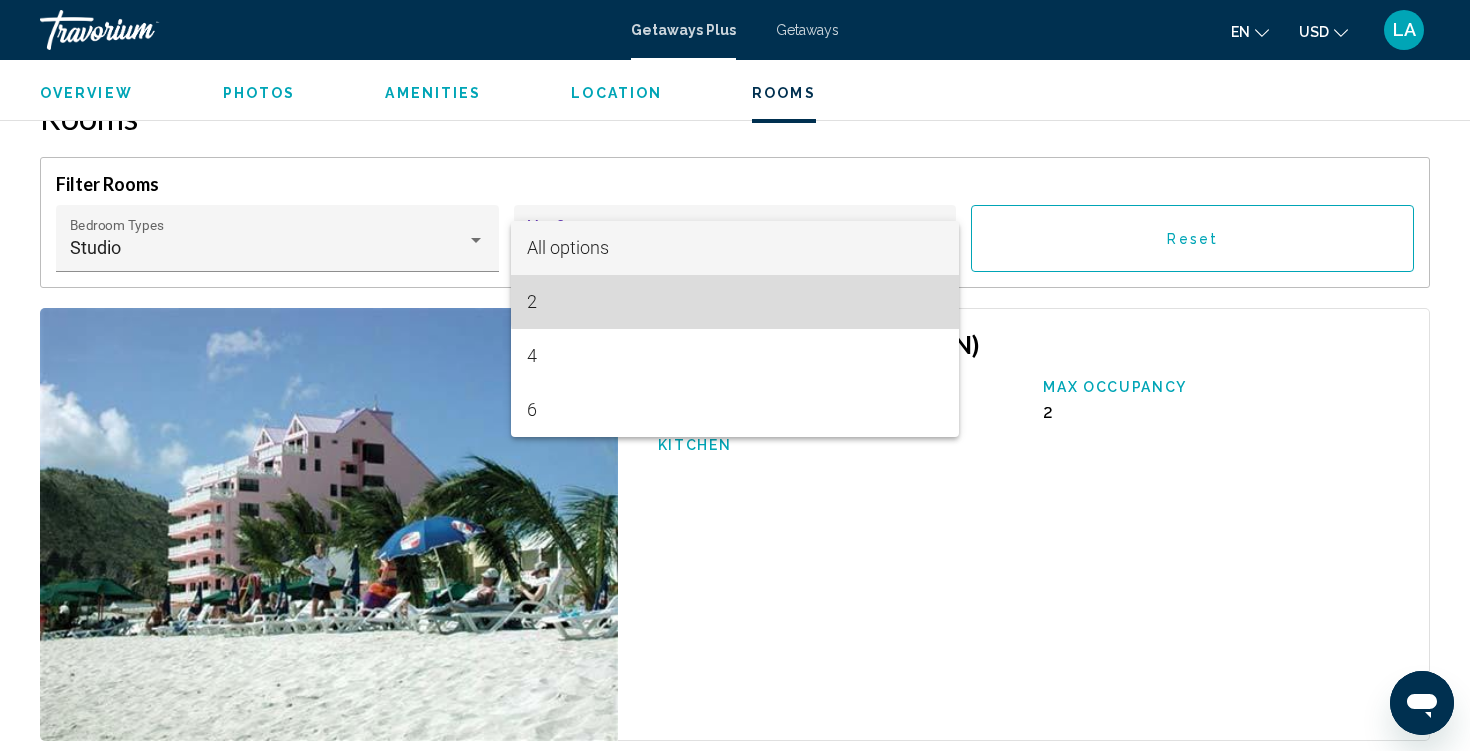 click on "2" at bounding box center (735, 302) 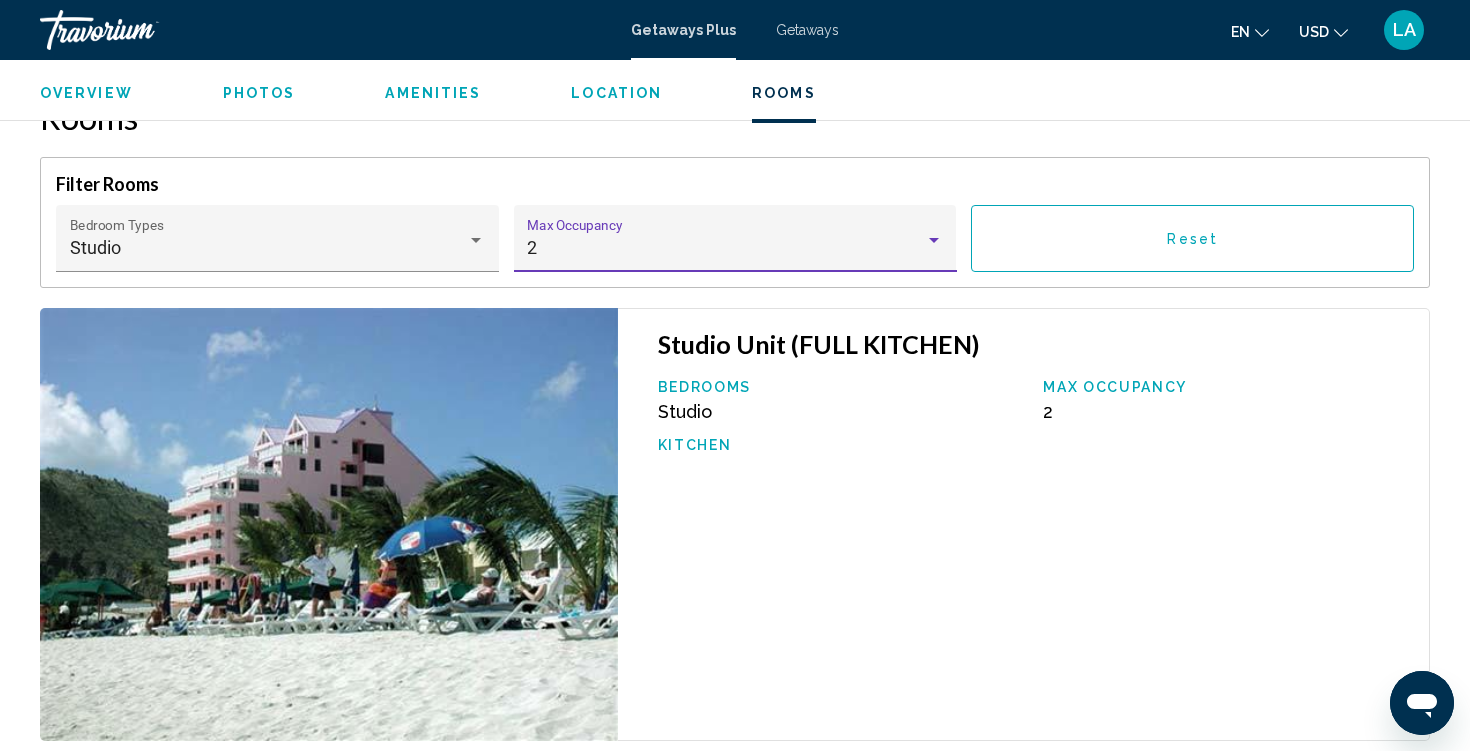 scroll, scrollTop: 2449, scrollLeft: 0, axis: vertical 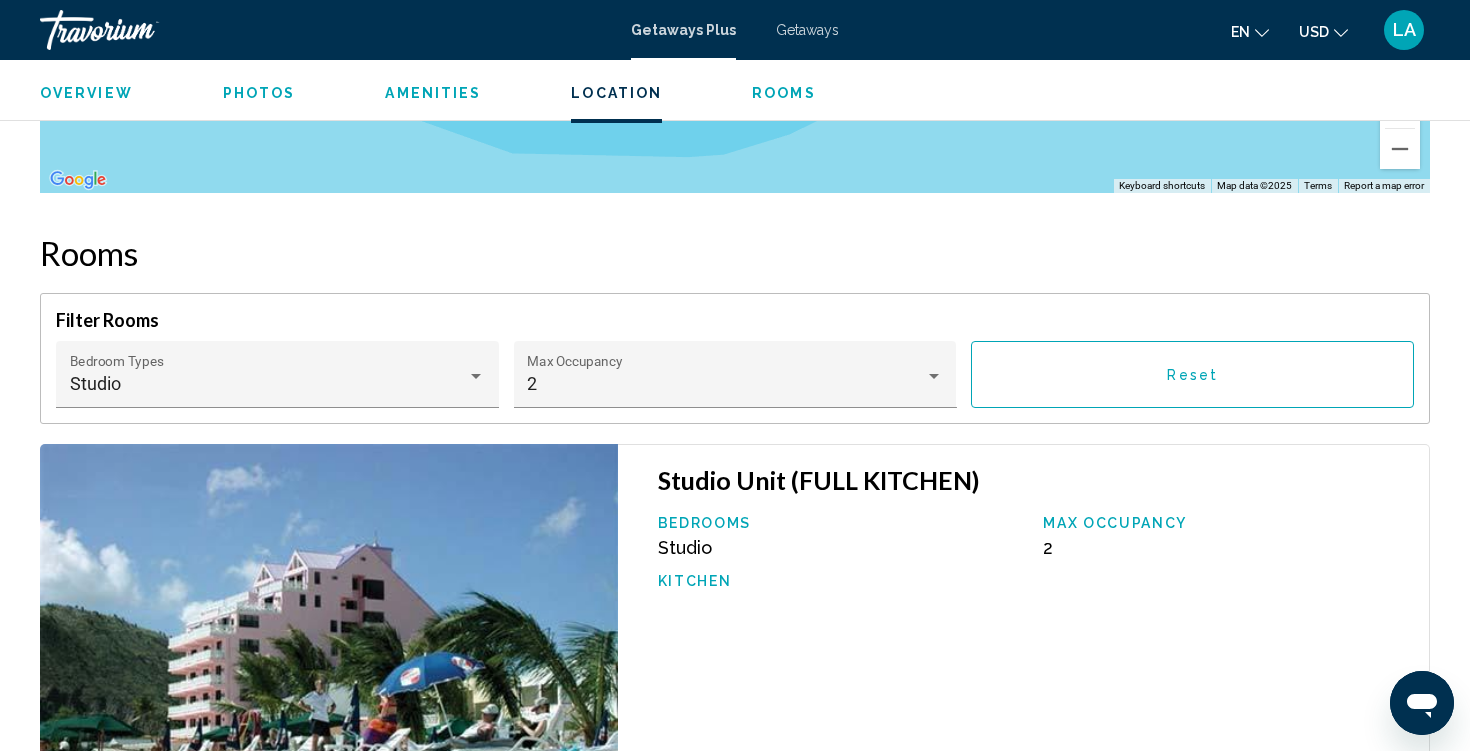 click on "Bedrooms Studio Max Occupancy 2 Kitchen" at bounding box center [1034, 562] 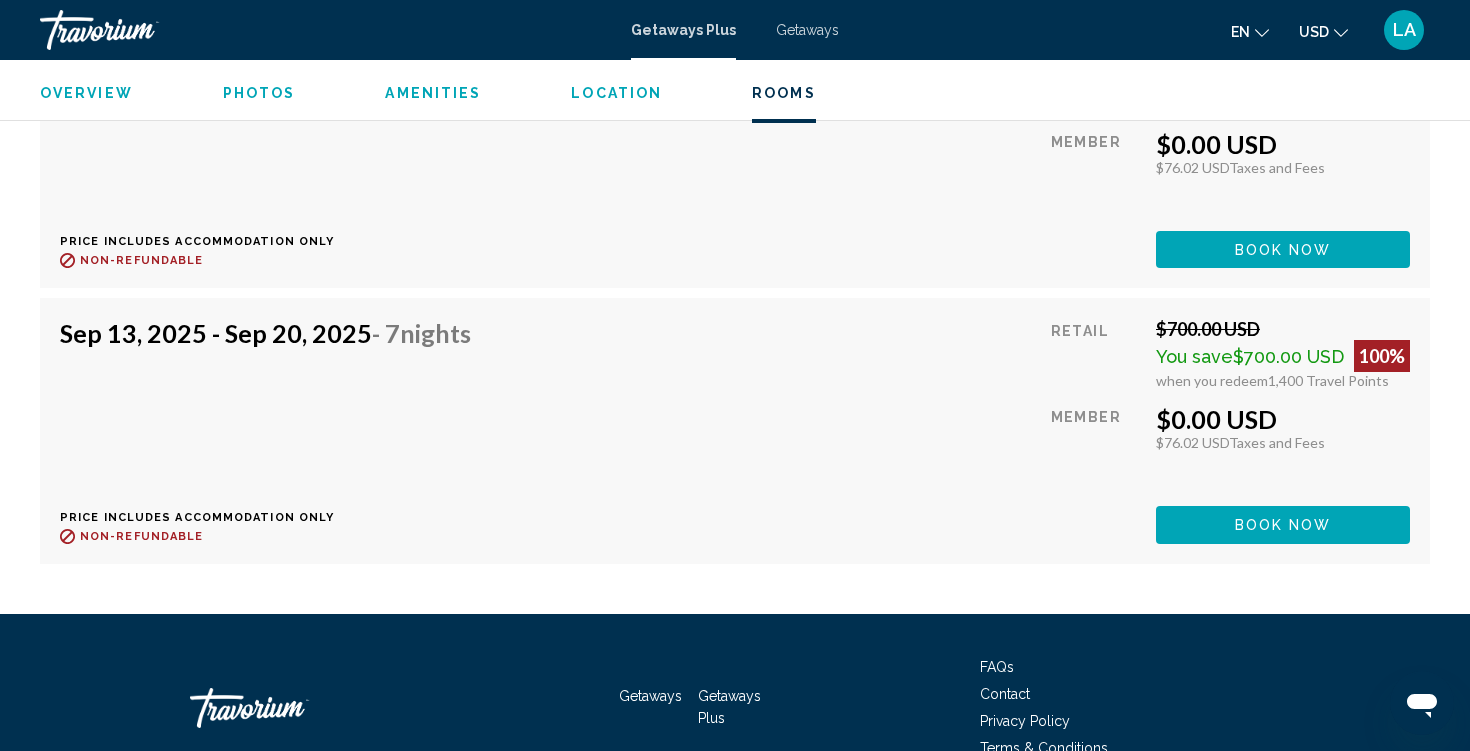 scroll, scrollTop: 3328, scrollLeft: 0, axis: vertical 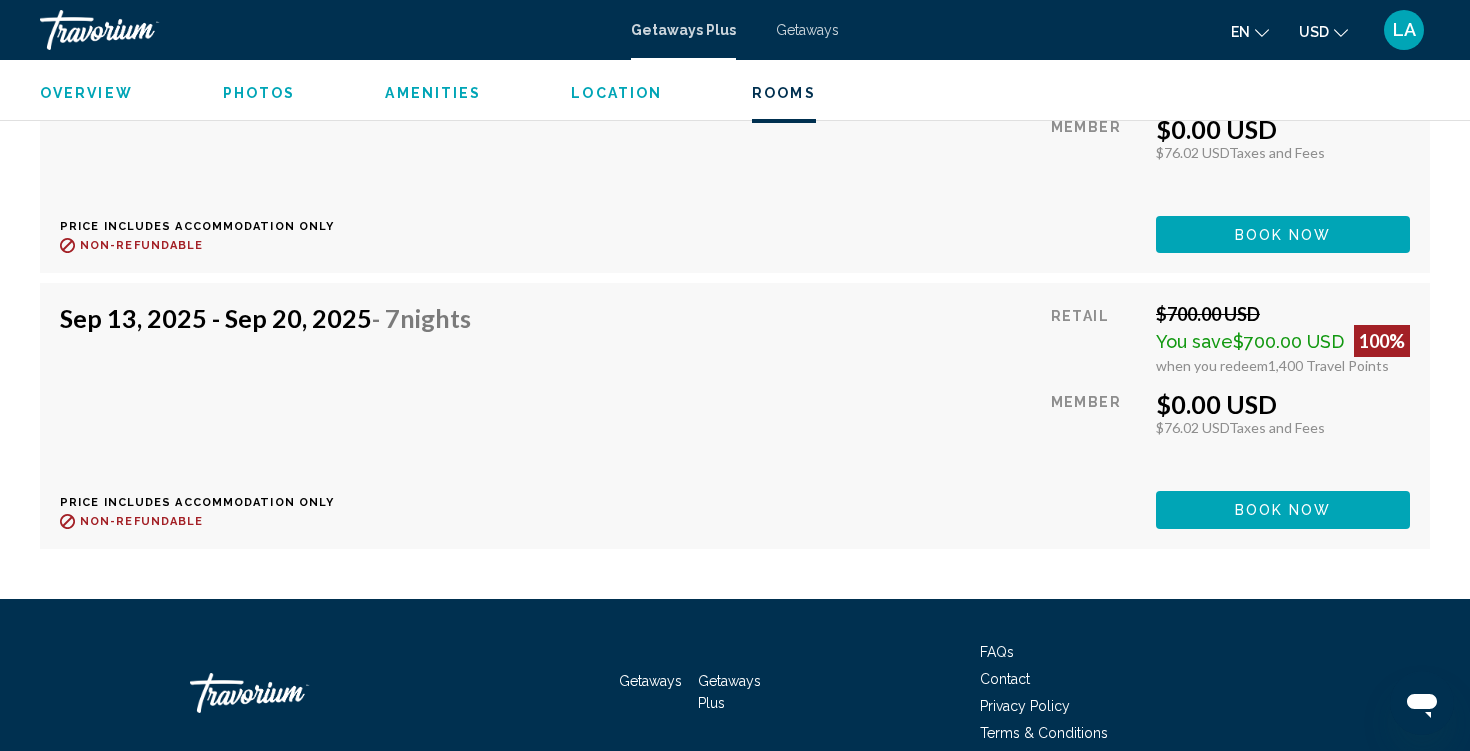 click on "Overview" at bounding box center (86, 93) 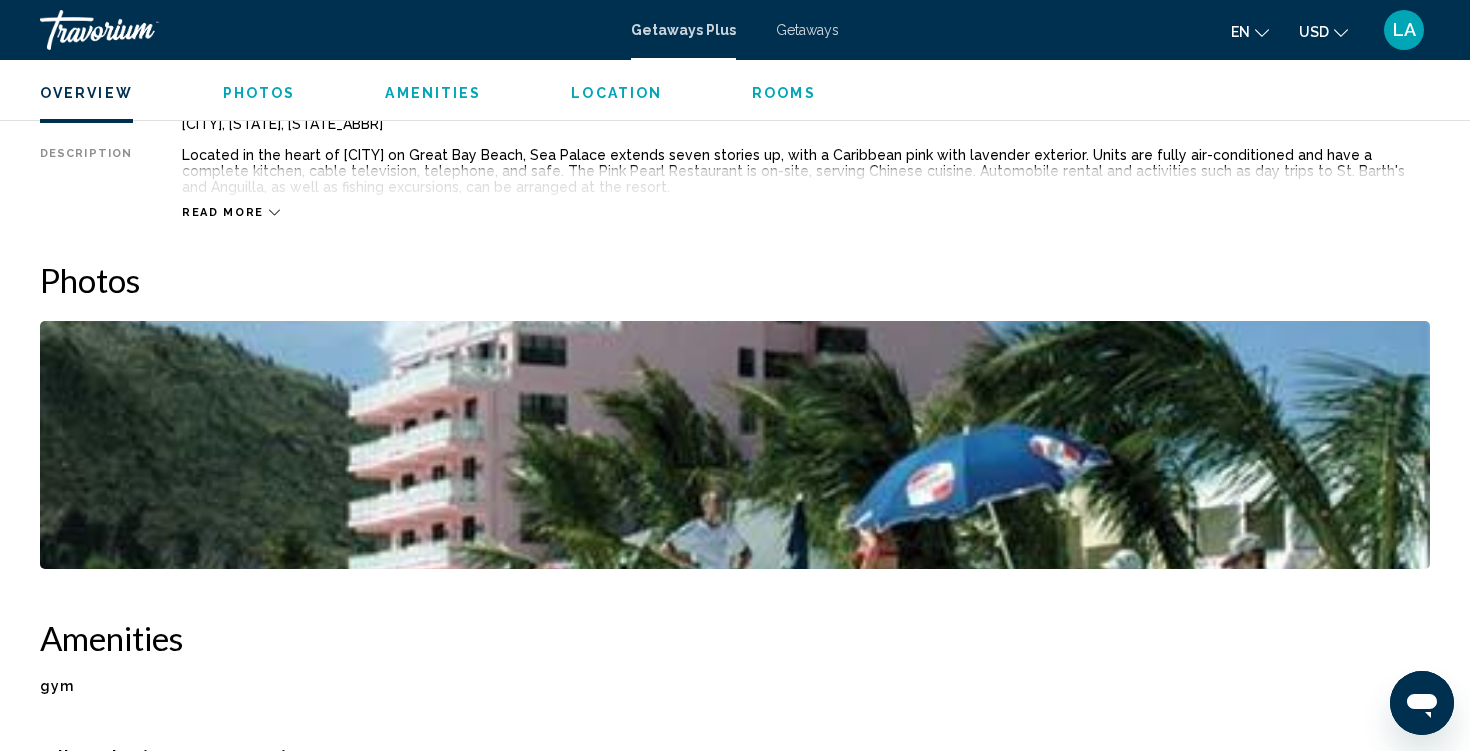 scroll, scrollTop: 641, scrollLeft: 0, axis: vertical 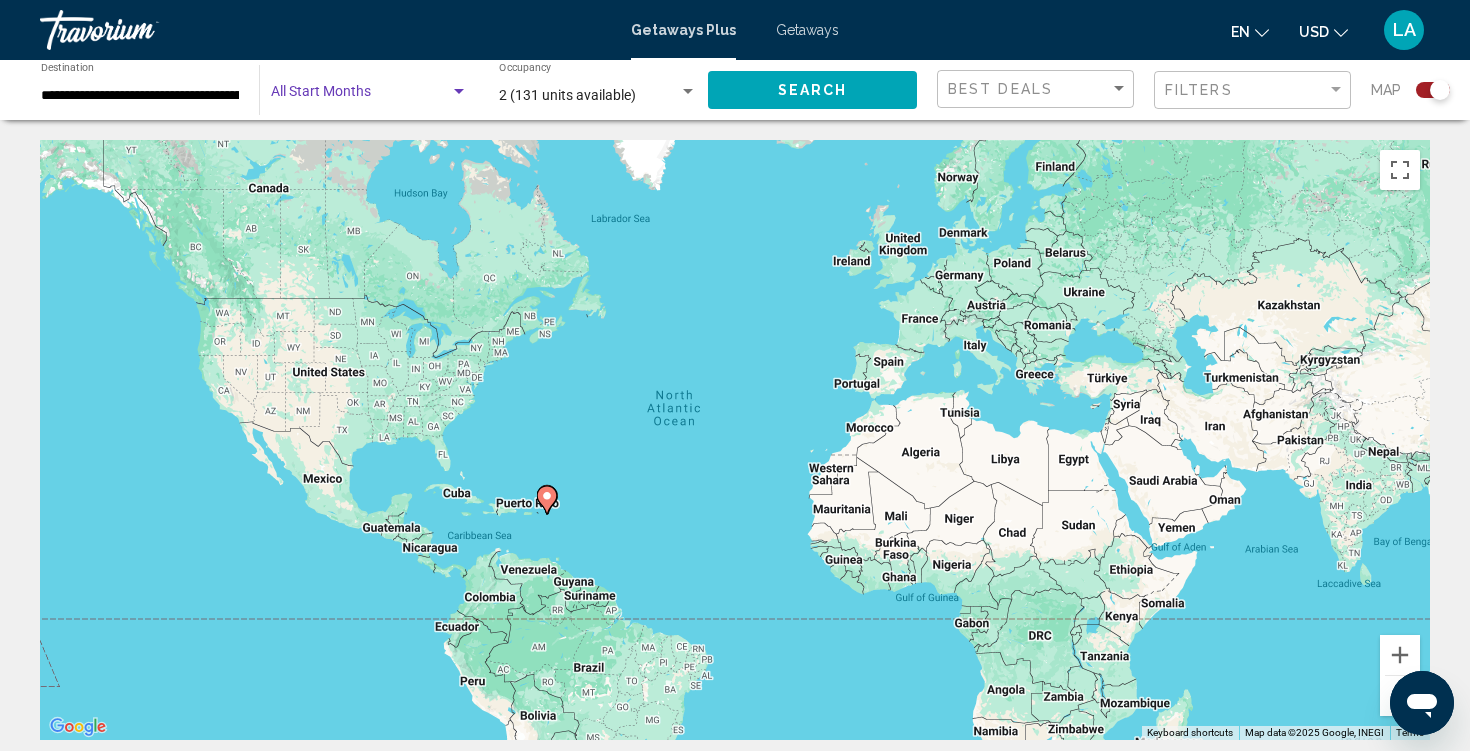 click at bounding box center [459, 91] 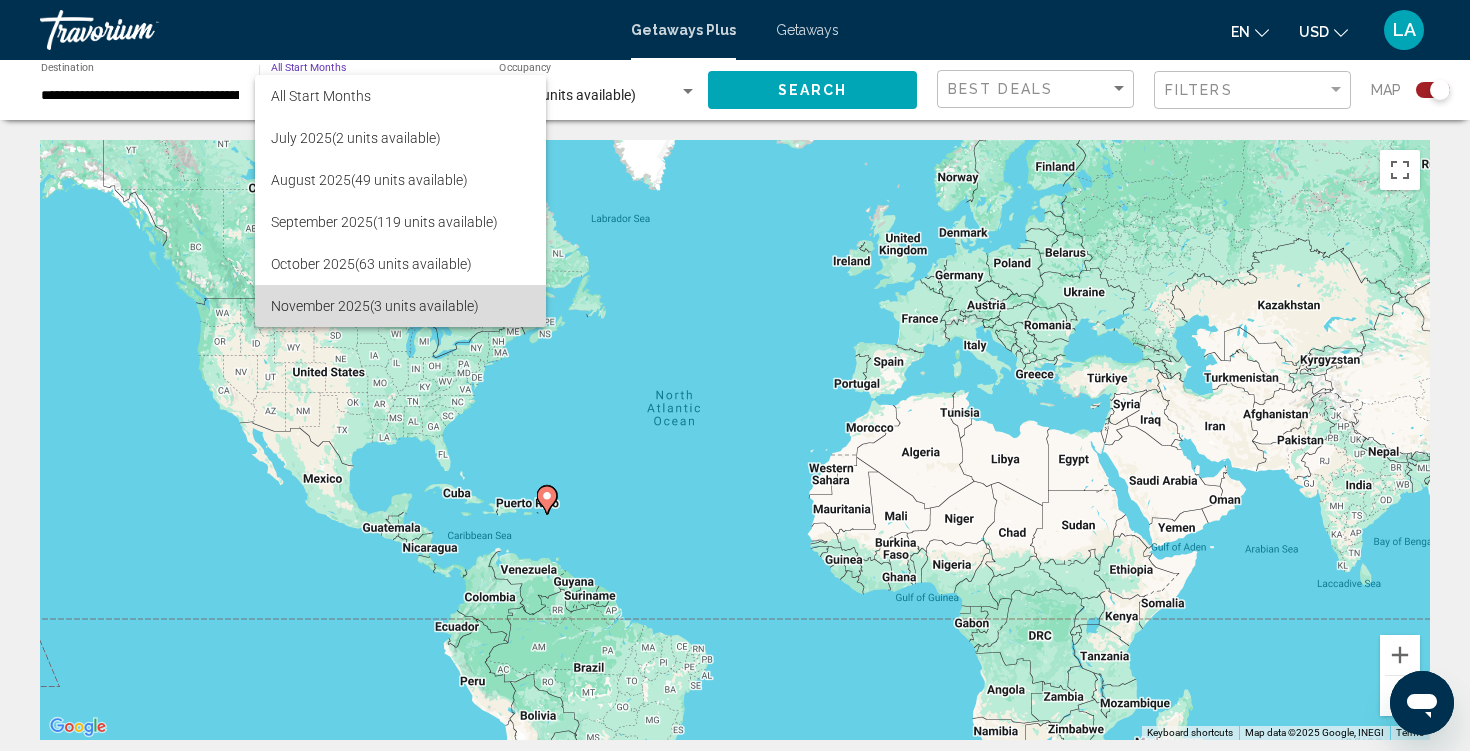 click on "[MONTH] [YEAR] ([NUMBER] units available)" at bounding box center (400, 306) 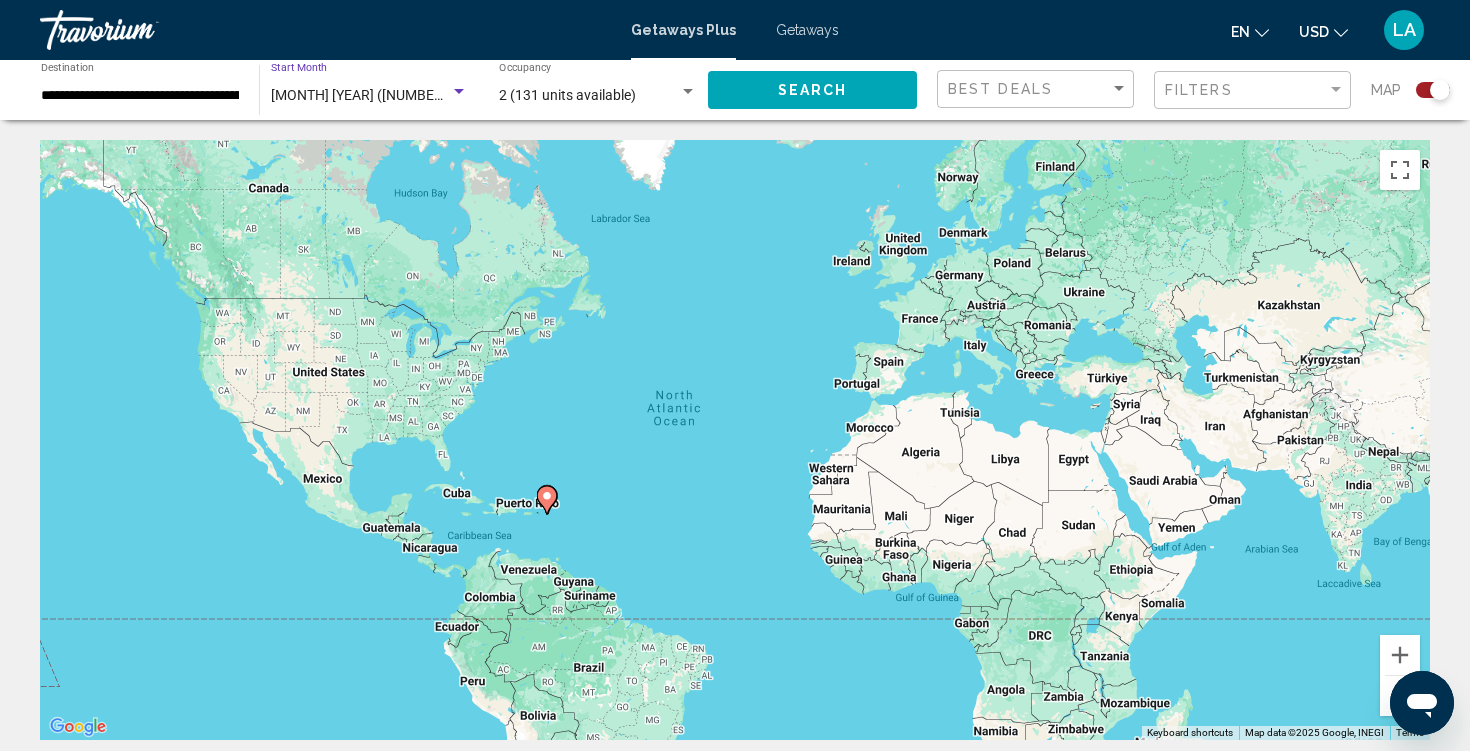 click on "Search" at bounding box center [812, 89] 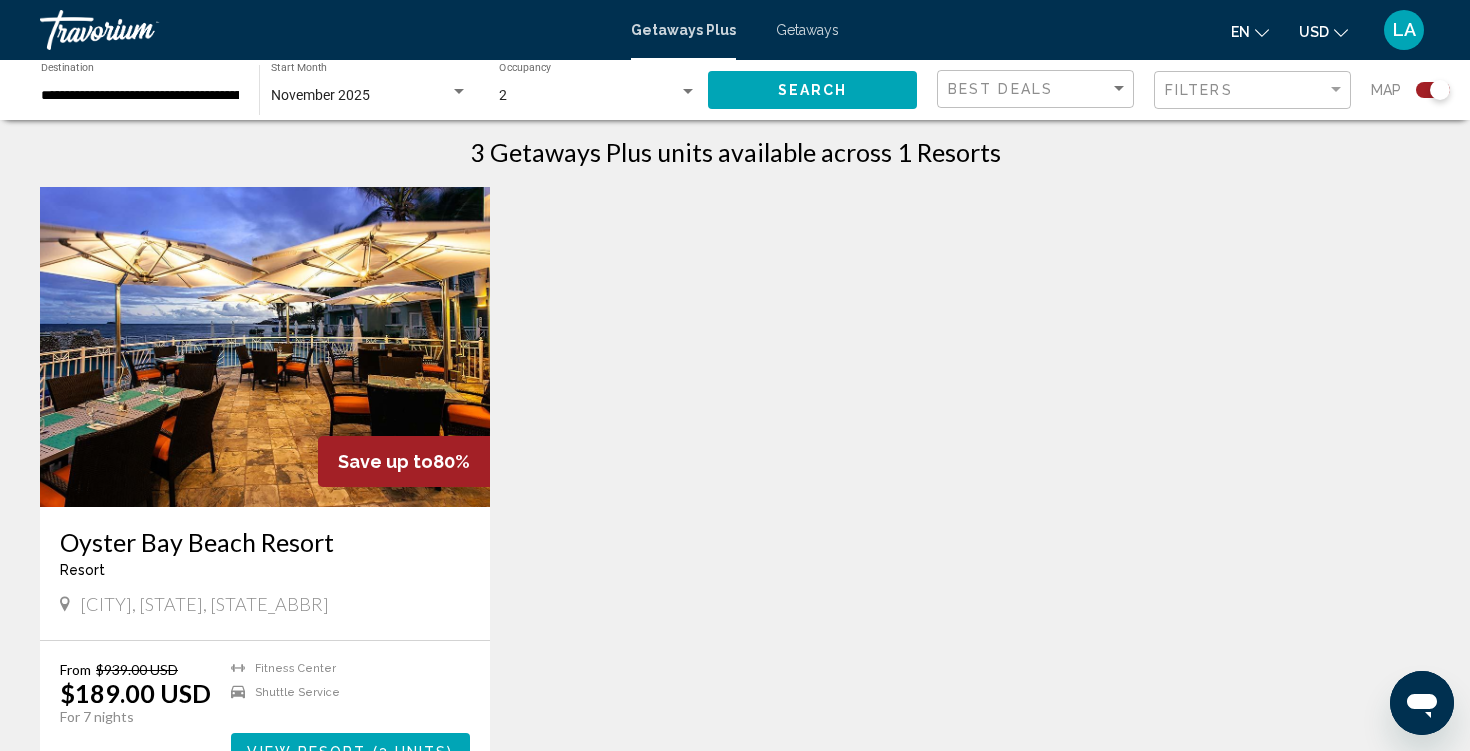scroll, scrollTop: 635, scrollLeft: 0, axis: vertical 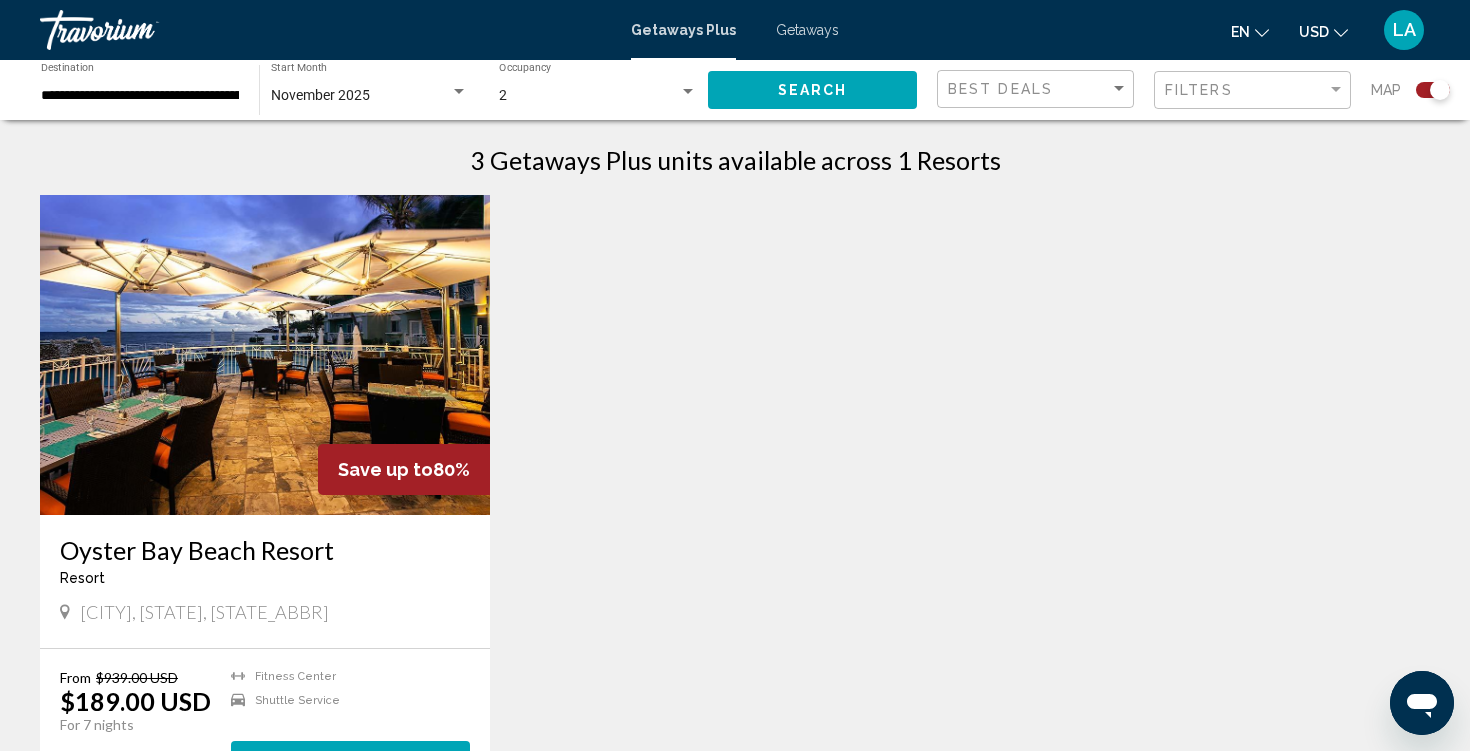 click at bounding box center (265, 355) 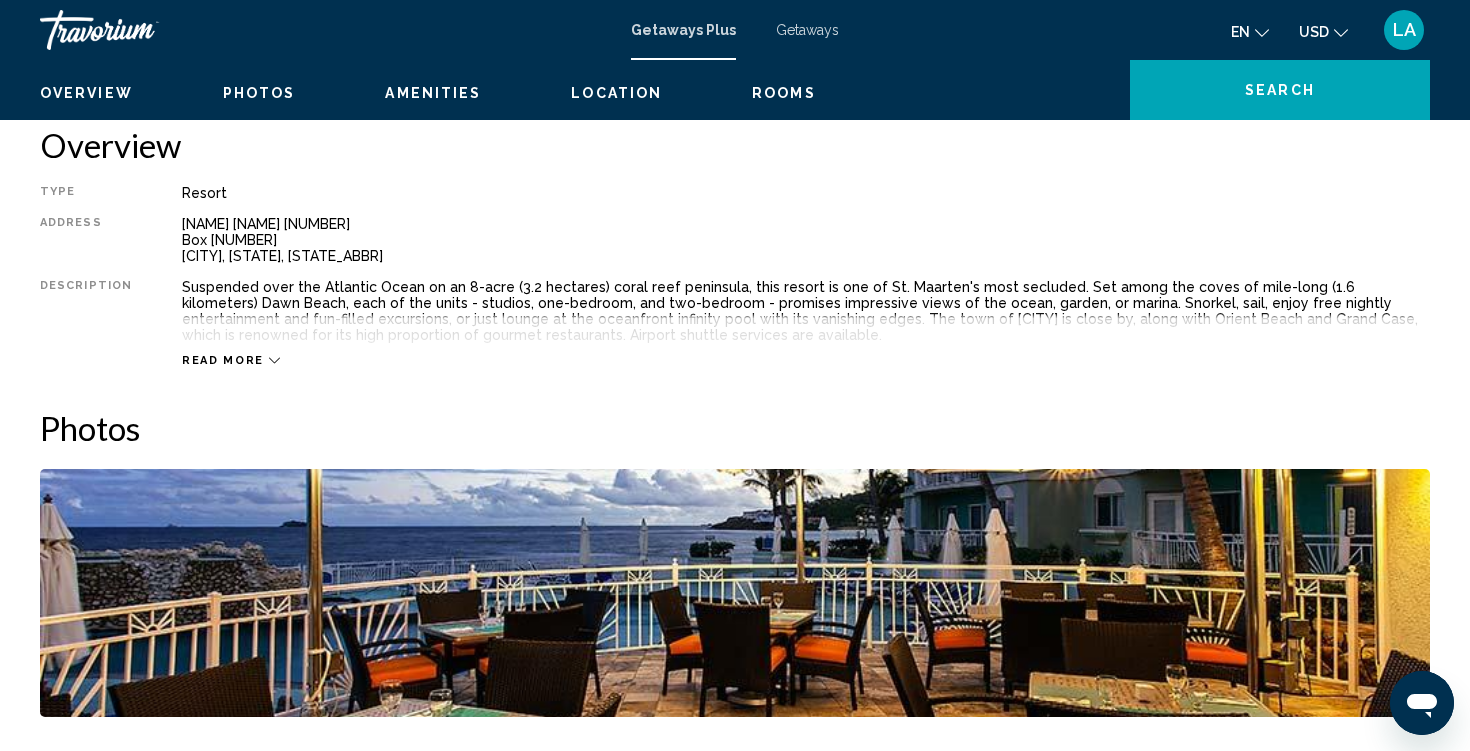 scroll, scrollTop: 0, scrollLeft: 0, axis: both 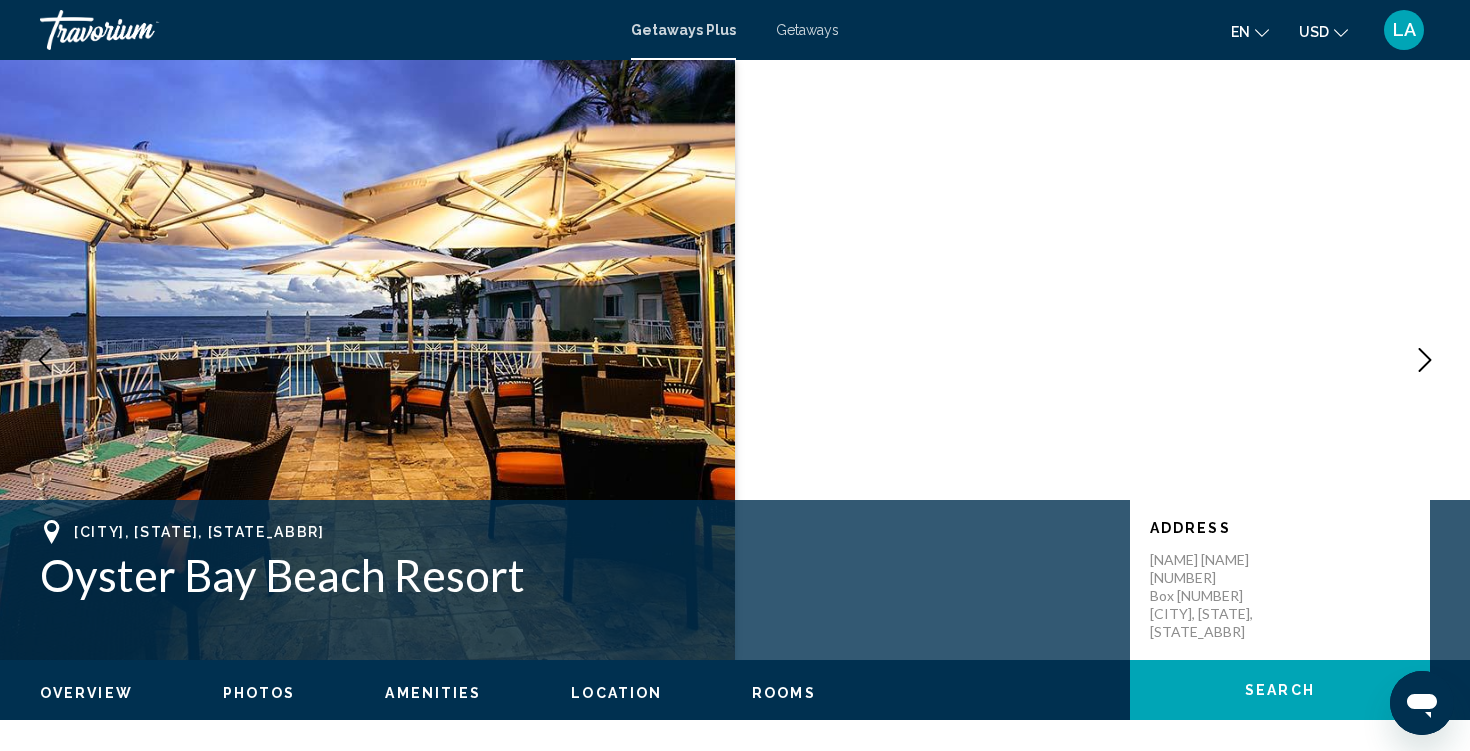 type 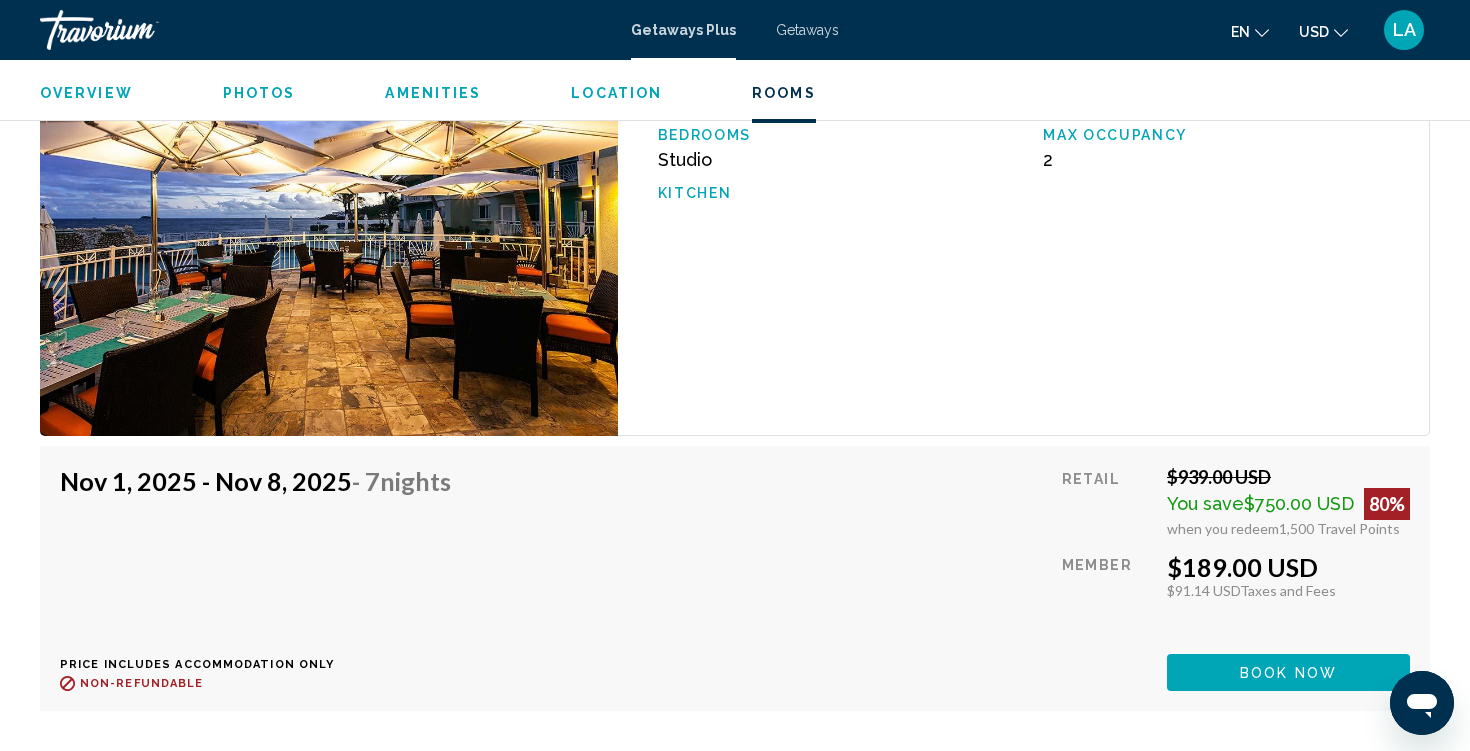 scroll, scrollTop: 2785, scrollLeft: 0, axis: vertical 